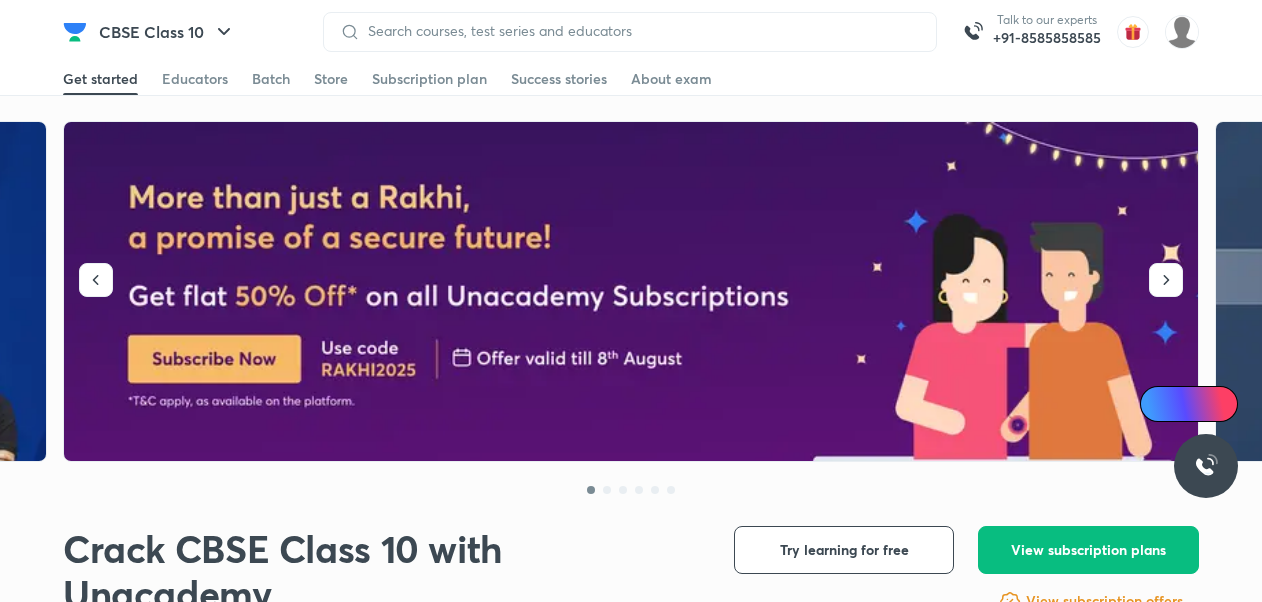 scroll, scrollTop: 0, scrollLeft: 0, axis: both 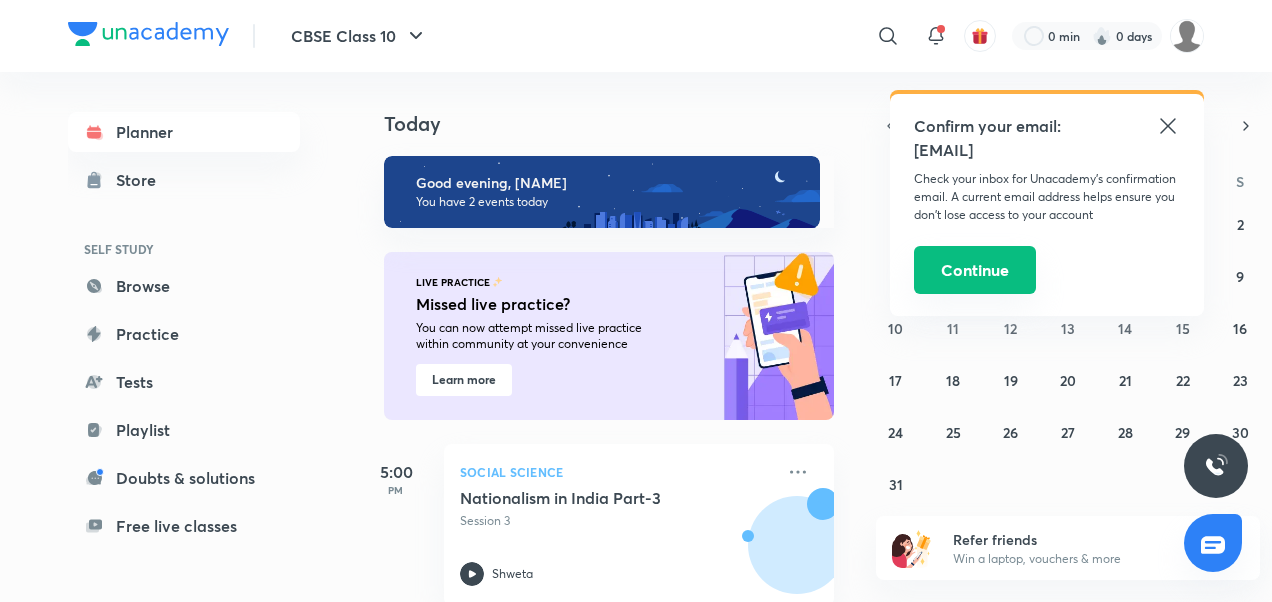 click on "Continue" at bounding box center [975, 270] 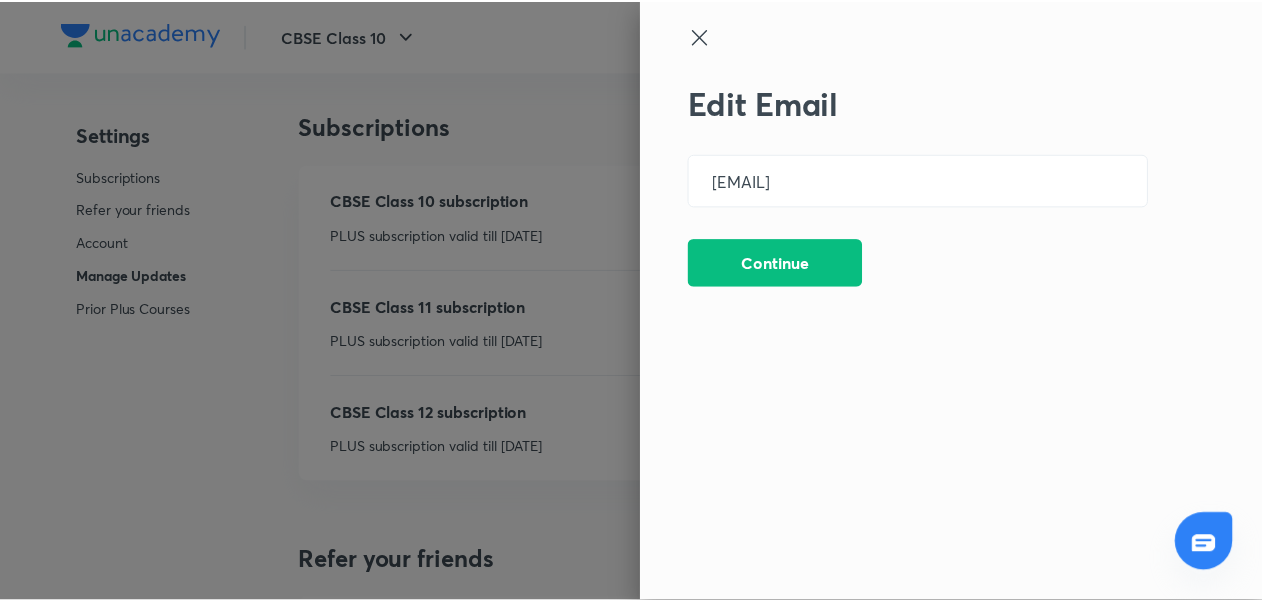 scroll, scrollTop: 5480, scrollLeft: 0, axis: vertical 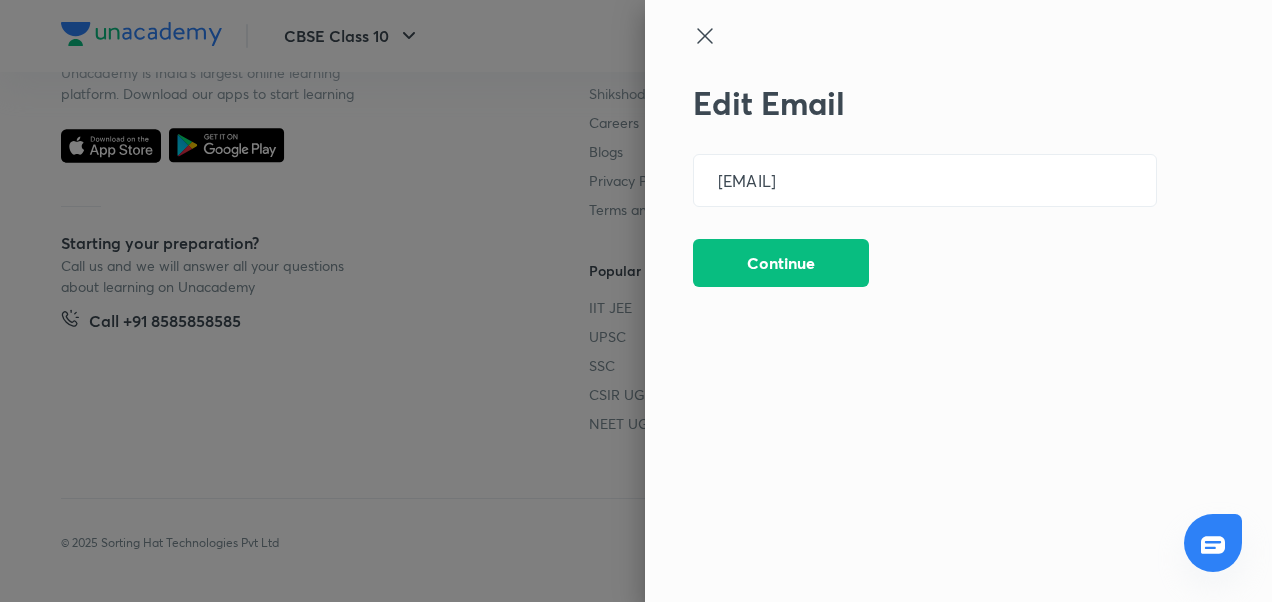 click at bounding box center (636, 301) 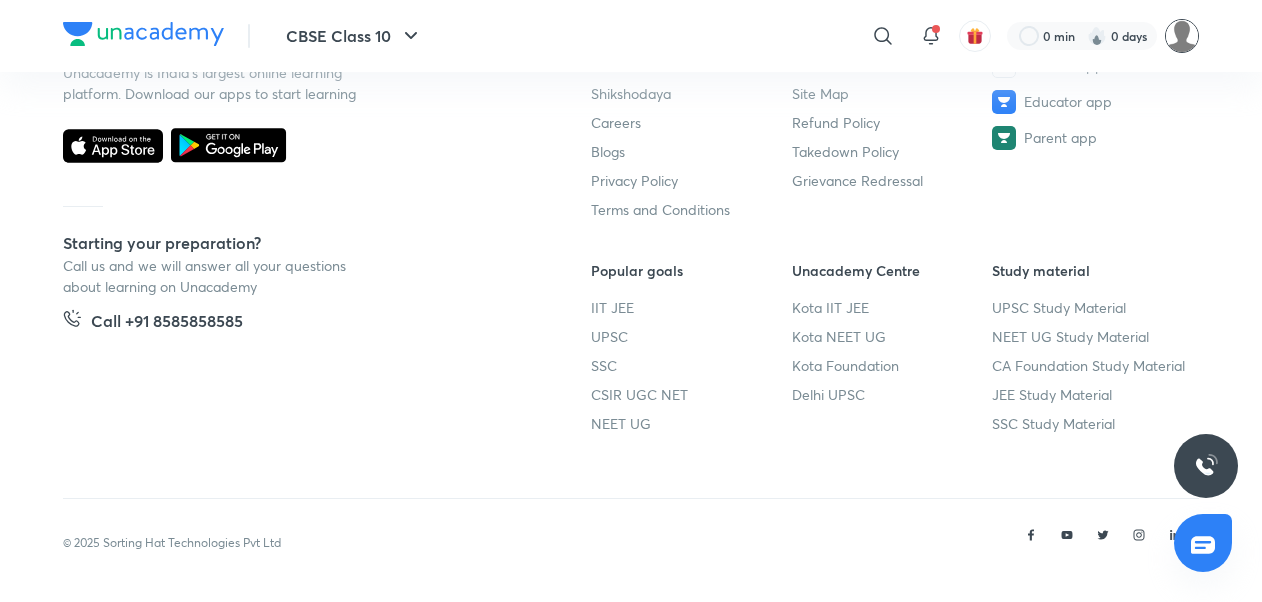 click at bounding box center [1182, 36] 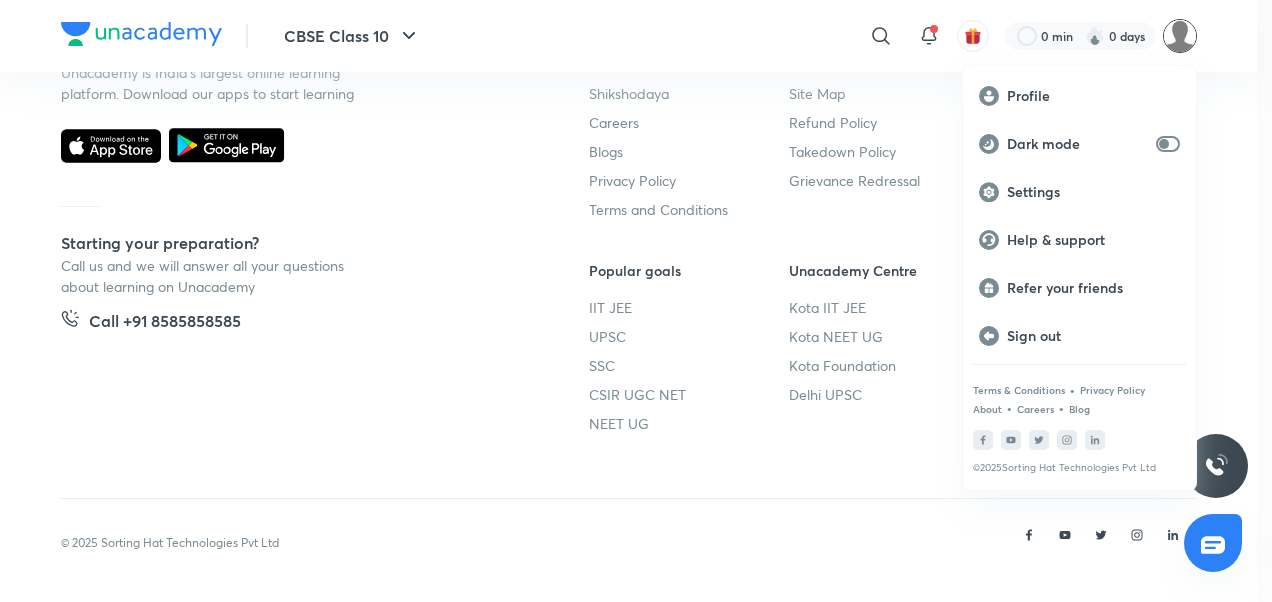 click at bounding box center (636, 301) 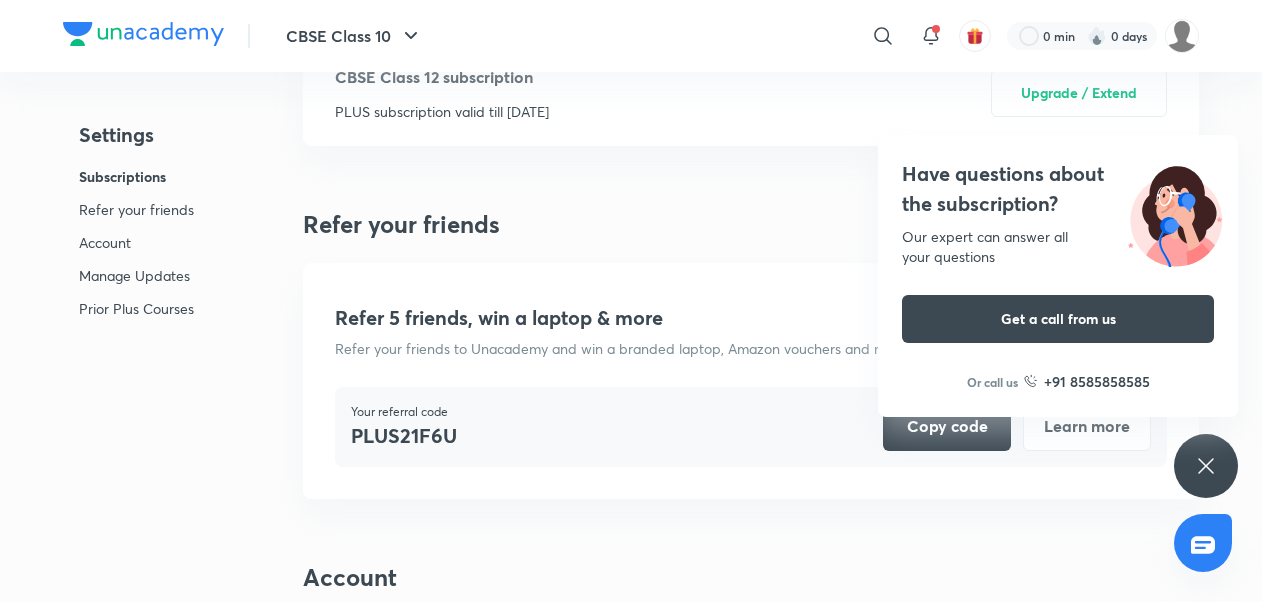 scroll, scrollTop: 280, scrollLeft: 0, axis: vertical 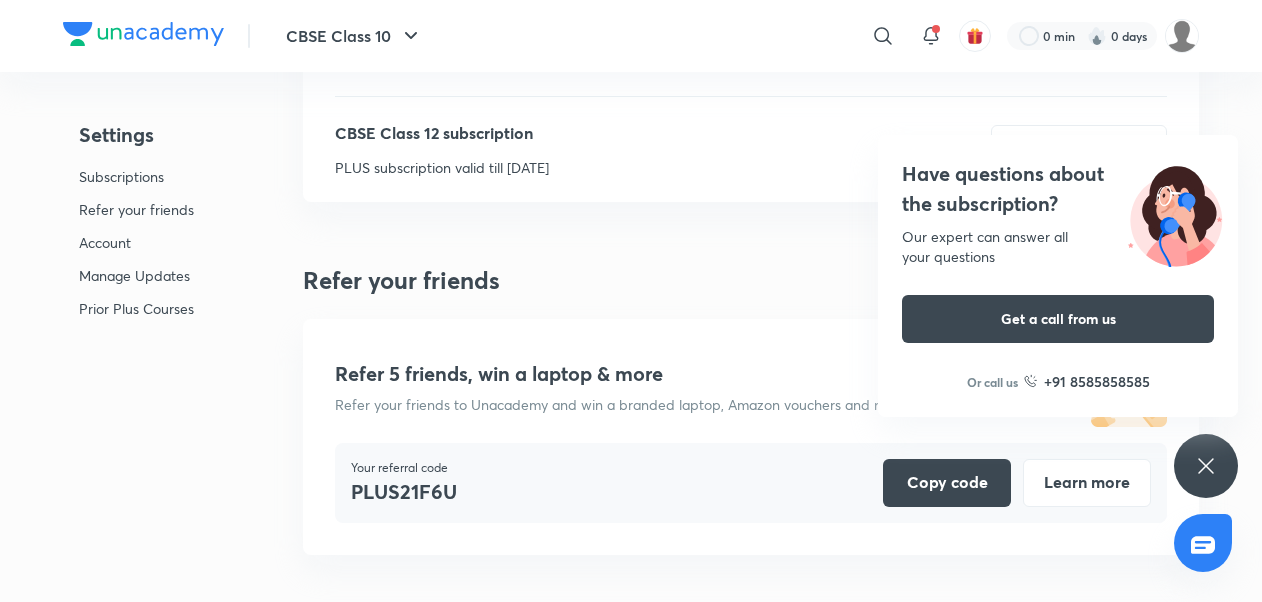 click on "CBSE Class 12 subscription PLUS subscription valid till [DATE] Upgrade / Extend" at bounding box center [751, 149] 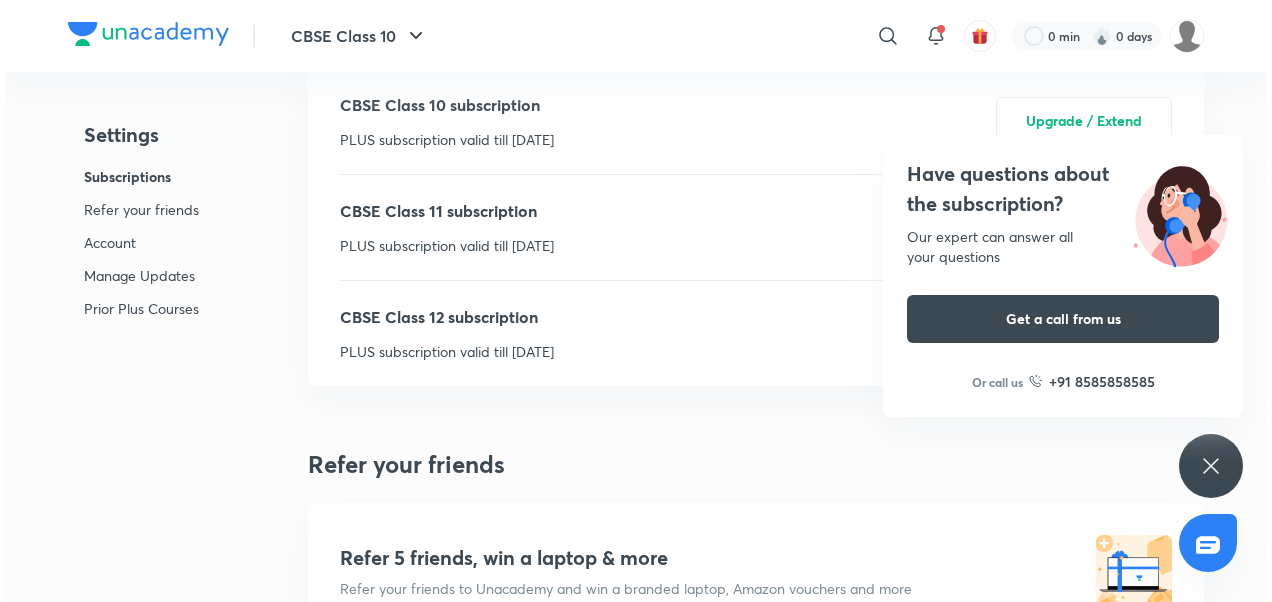 scroll, scrollTop: 0, scrollLeft: 0, axis: both 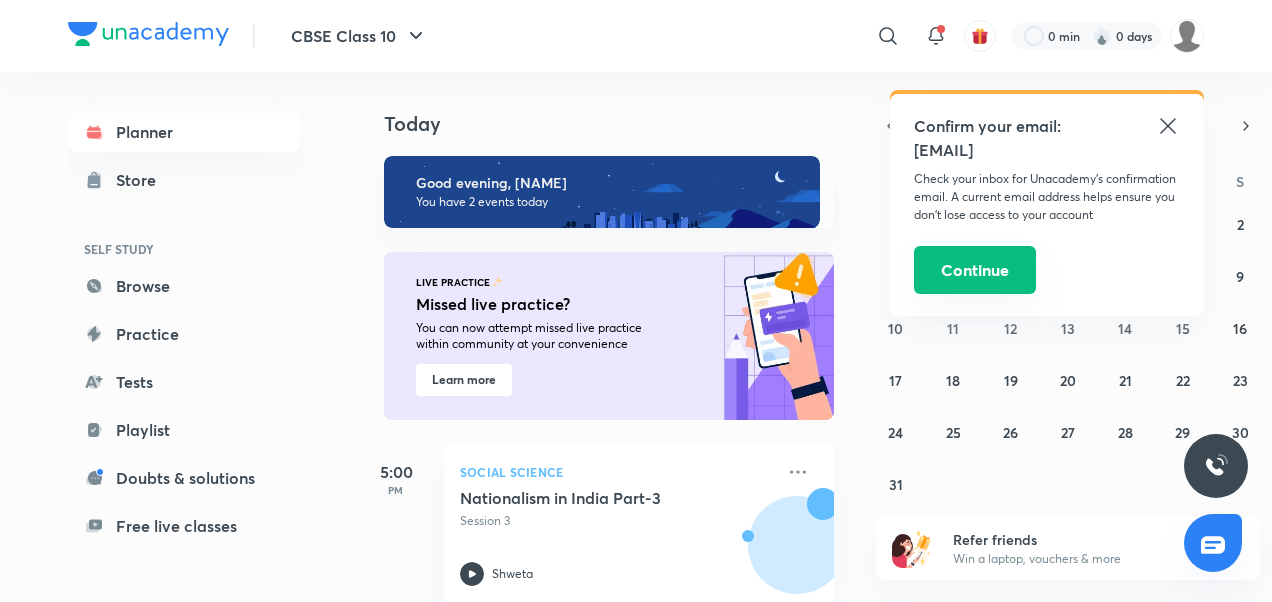 click on "Continue" at bounding box center (975, 270) 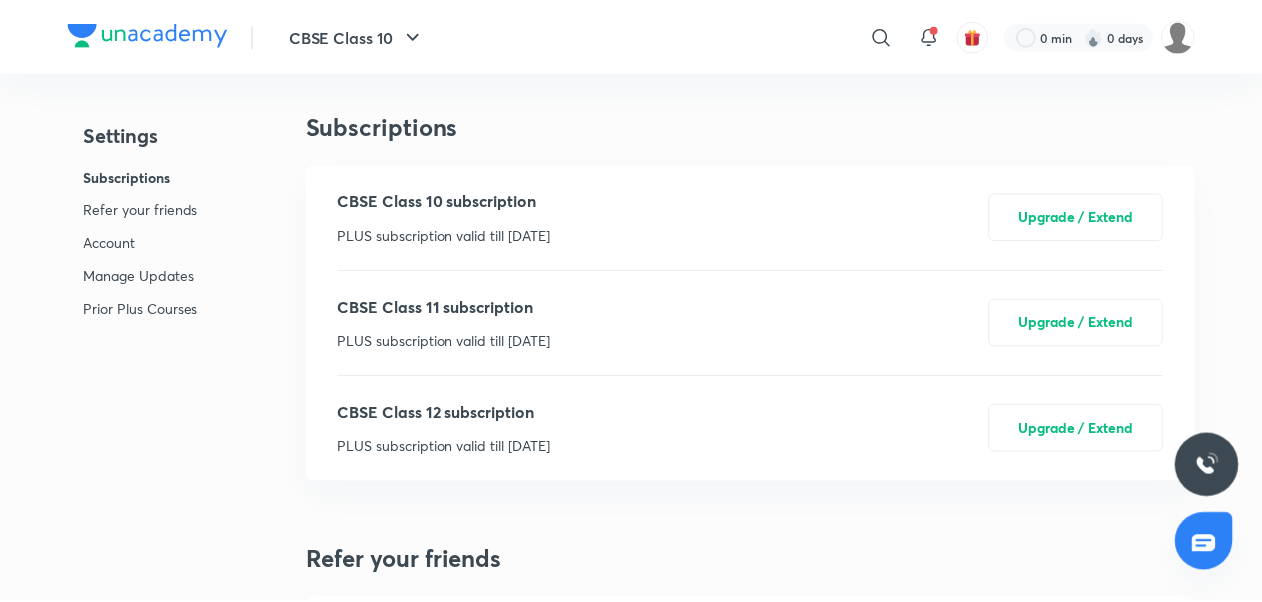scroll, scrollTop: 5480, scrollLeft: 0, axis: vertical 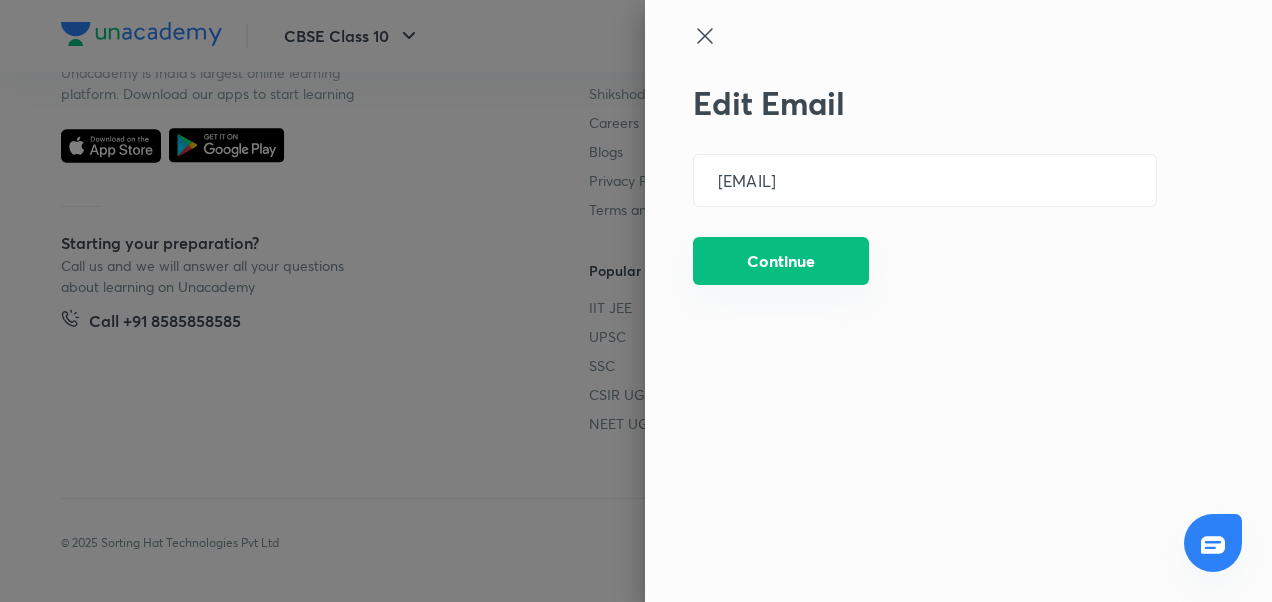 click on "Continue" at bounding box center (781, 261) 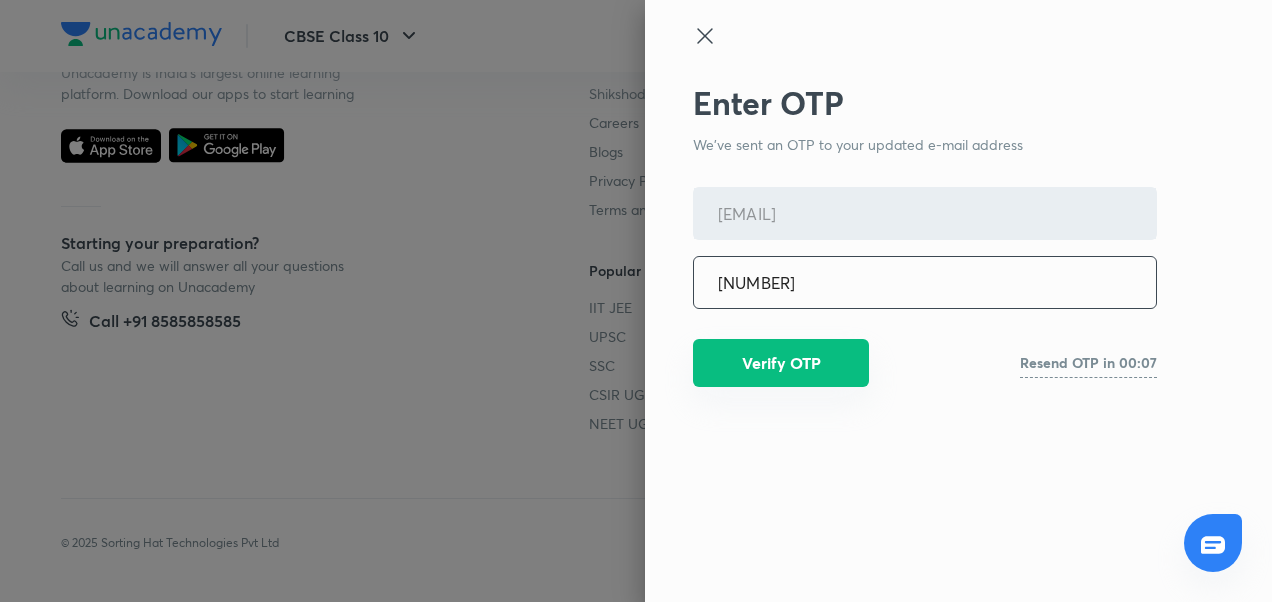type on "[NUMBER]" 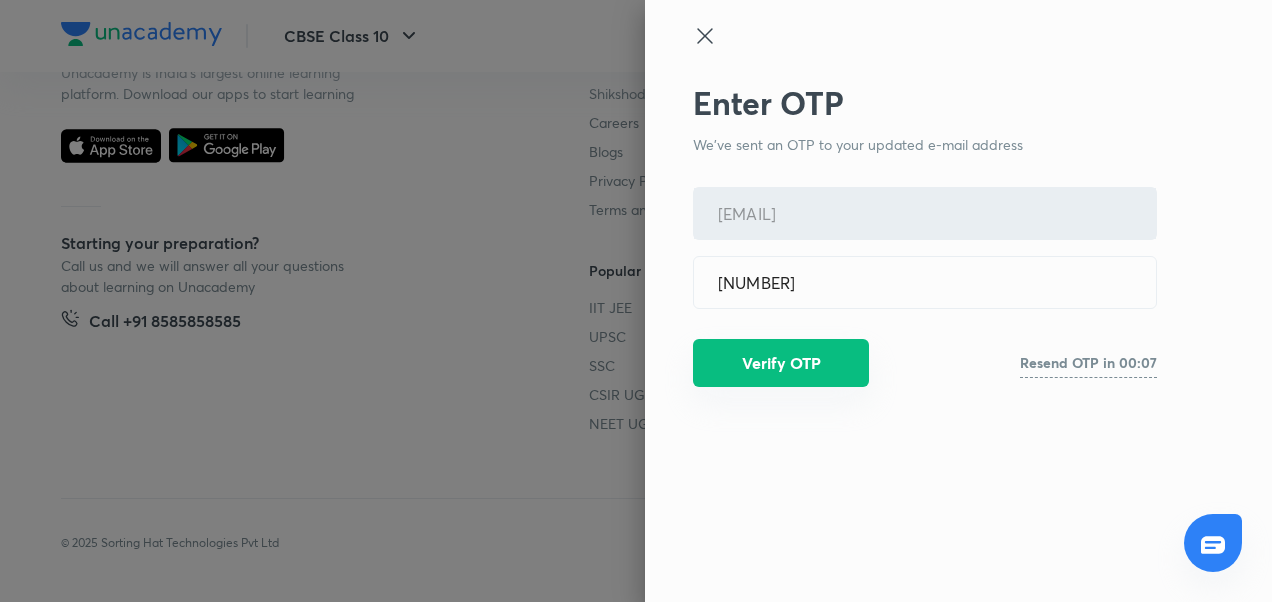 click on "Verify OTP" at bounding box center [781, 363] 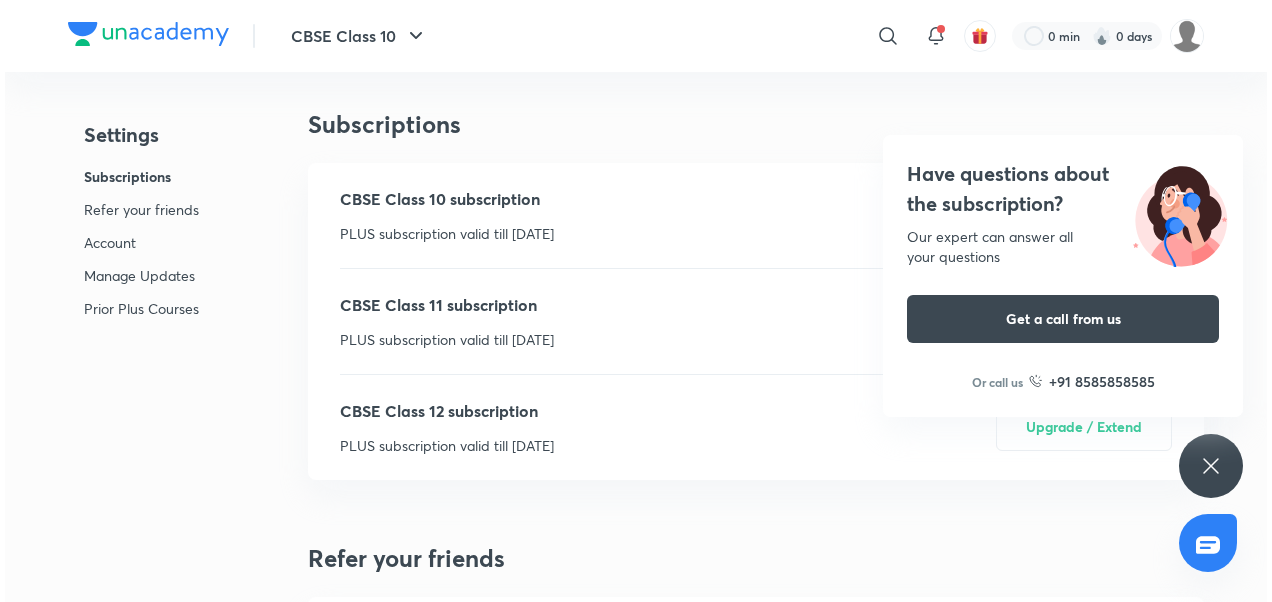 scroll, scrollTop: 0, scrollLeft: 0, axis: both 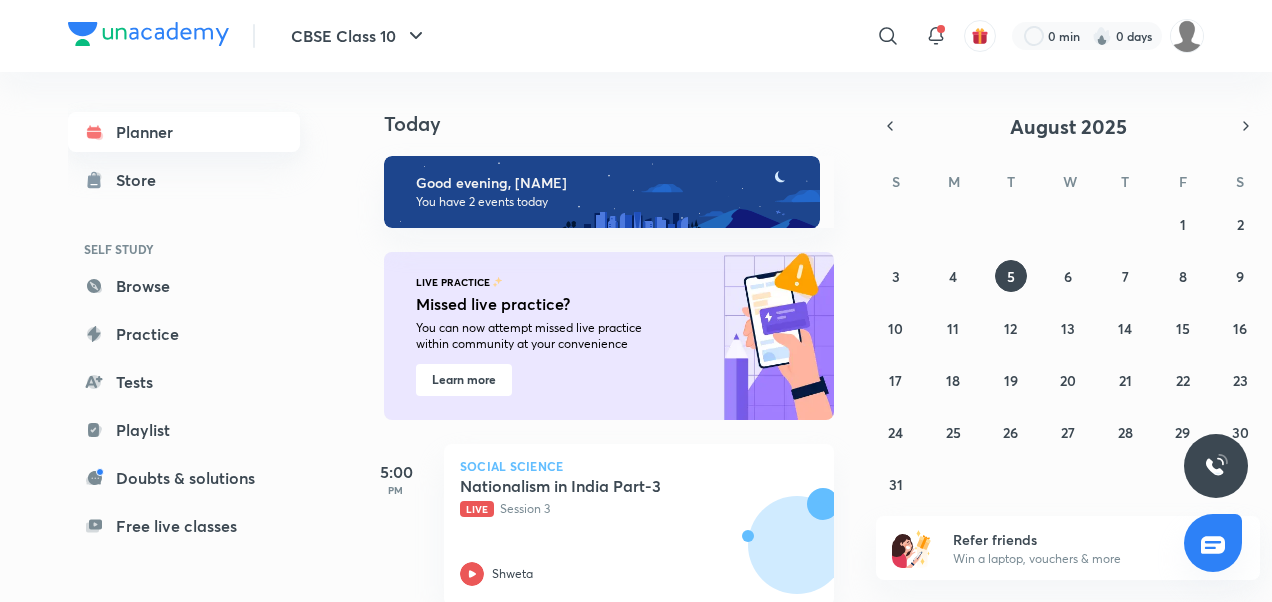 click on "Planner" at bounding box center (184, 132) 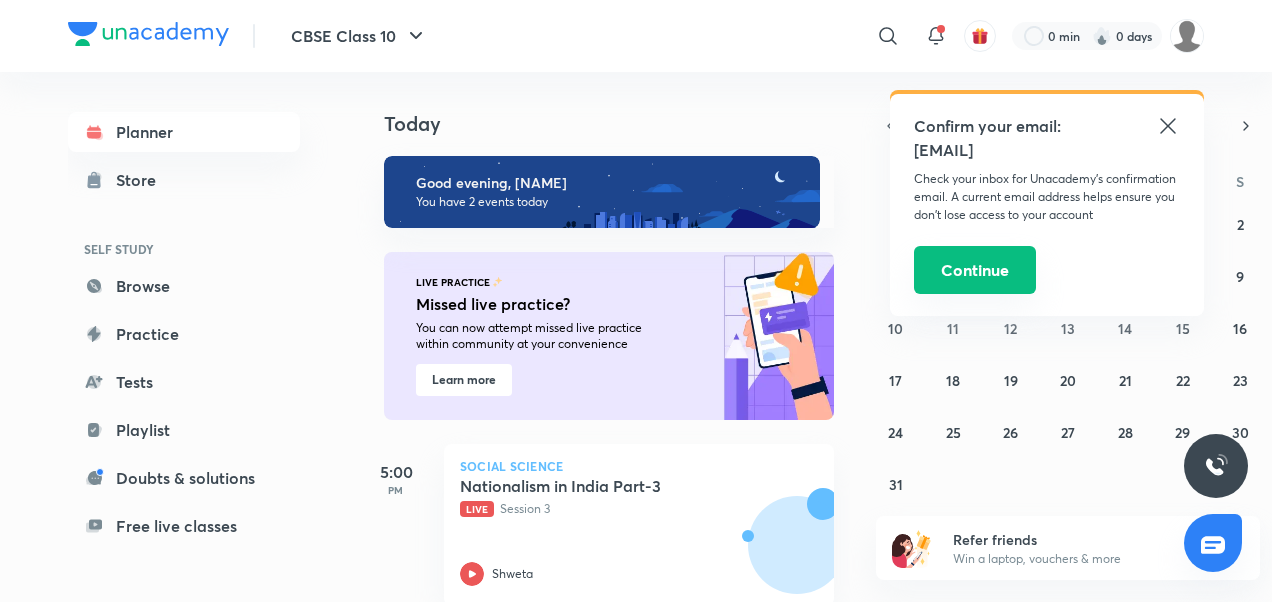 click on "Continue" at bounding box center (975, 270) 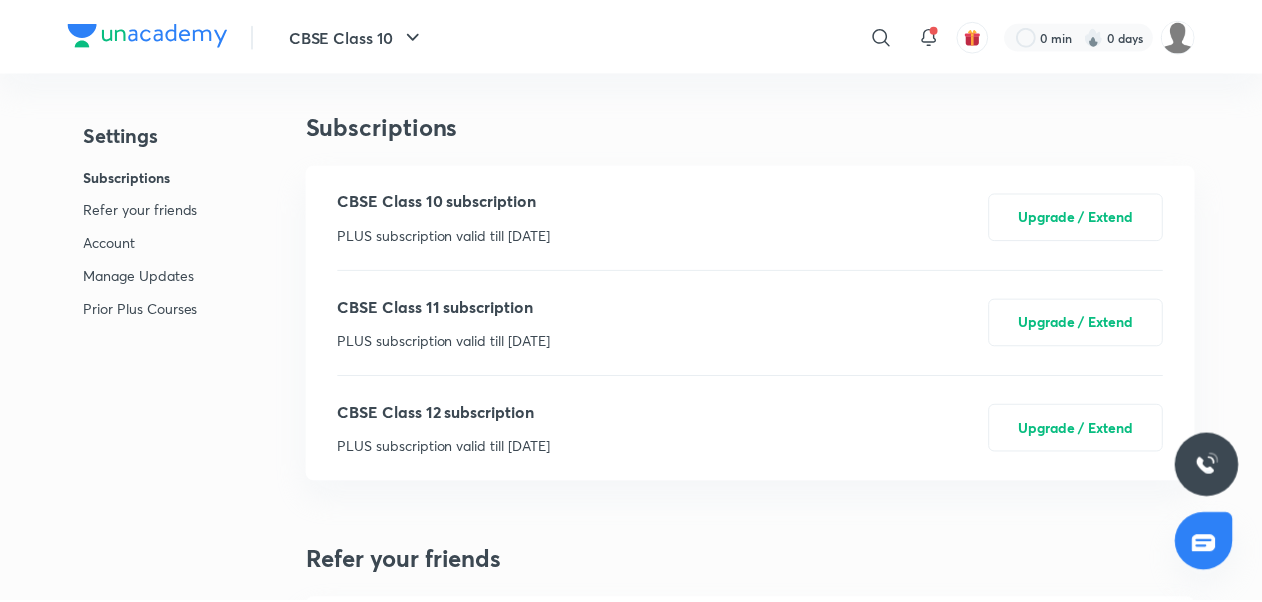 scroll, scrollTop: 5480, scrollLeft: 0, axis: vertical 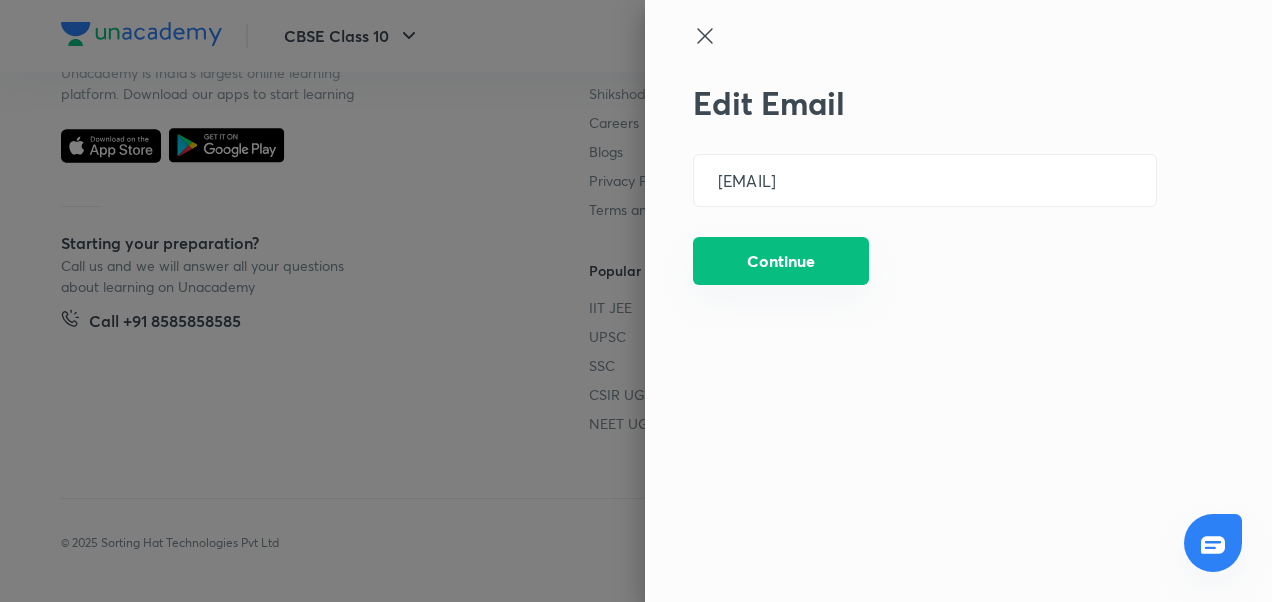 click on "Continue" at bounding box center (781, 261) 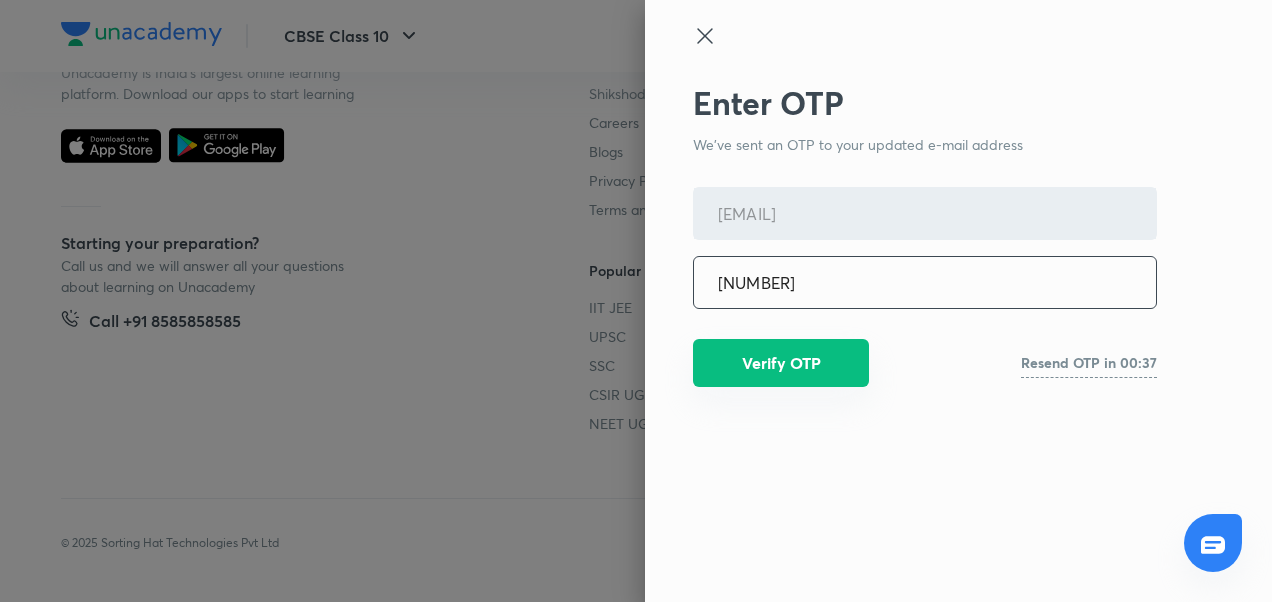 type on "[NUMBER]" 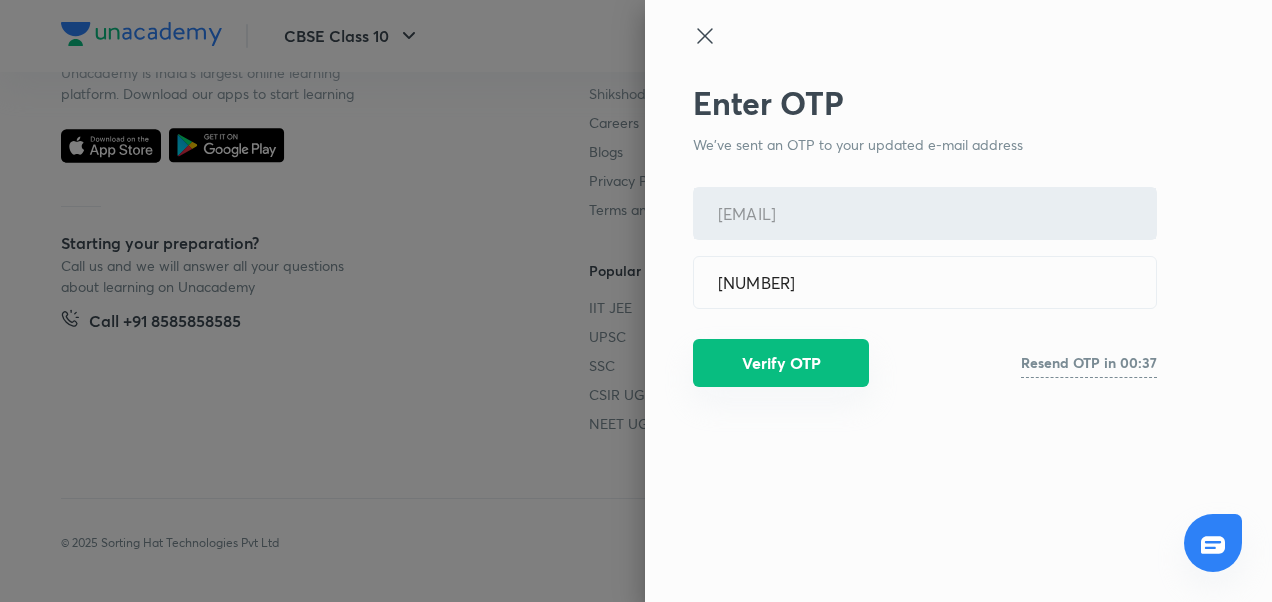 click on "Verify OTP" at bounding box center [781, 363] 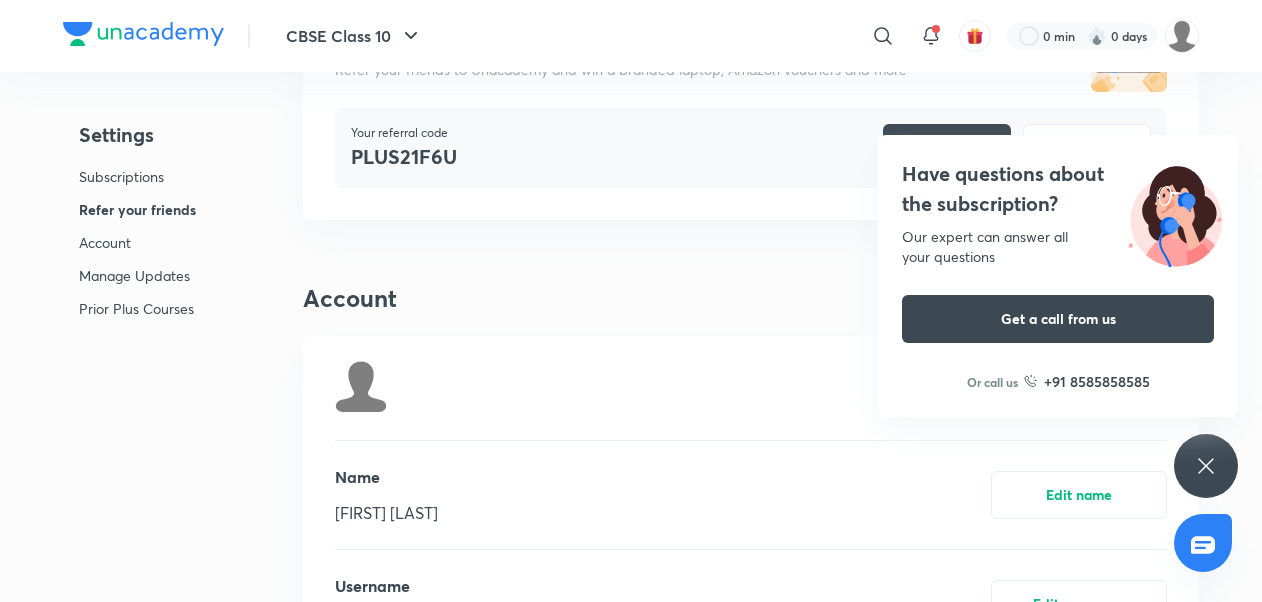 scroll, scrollTop: 600, scrollLeft: 0, axis: vertical 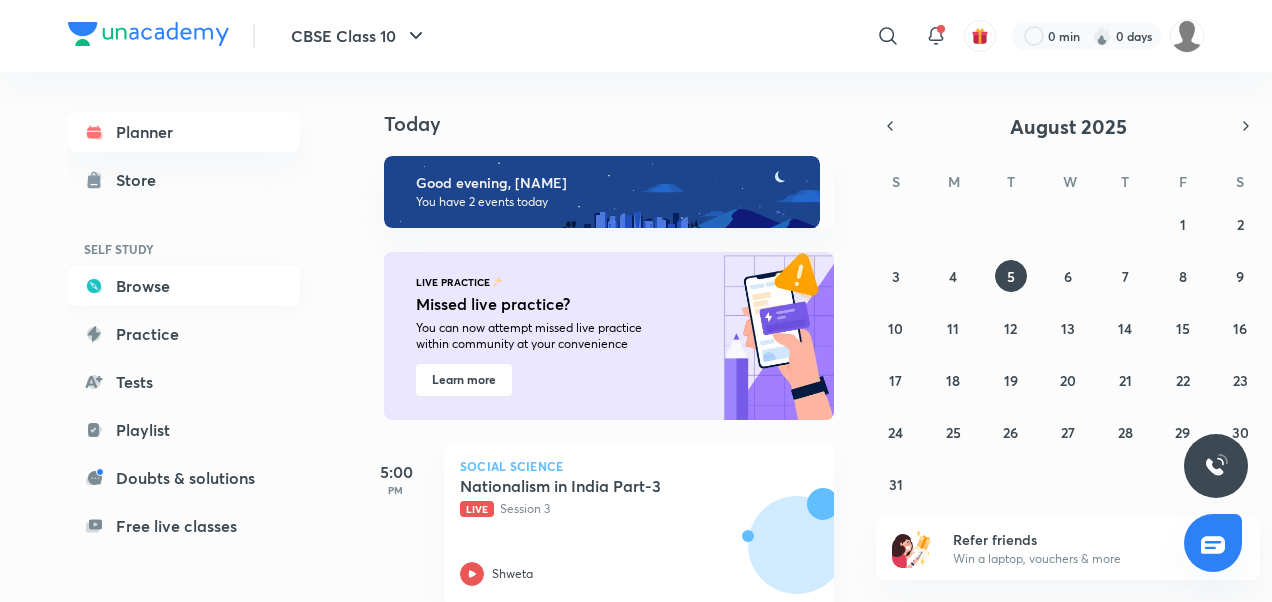 click on "Browse" at bounding box center [184, 286] 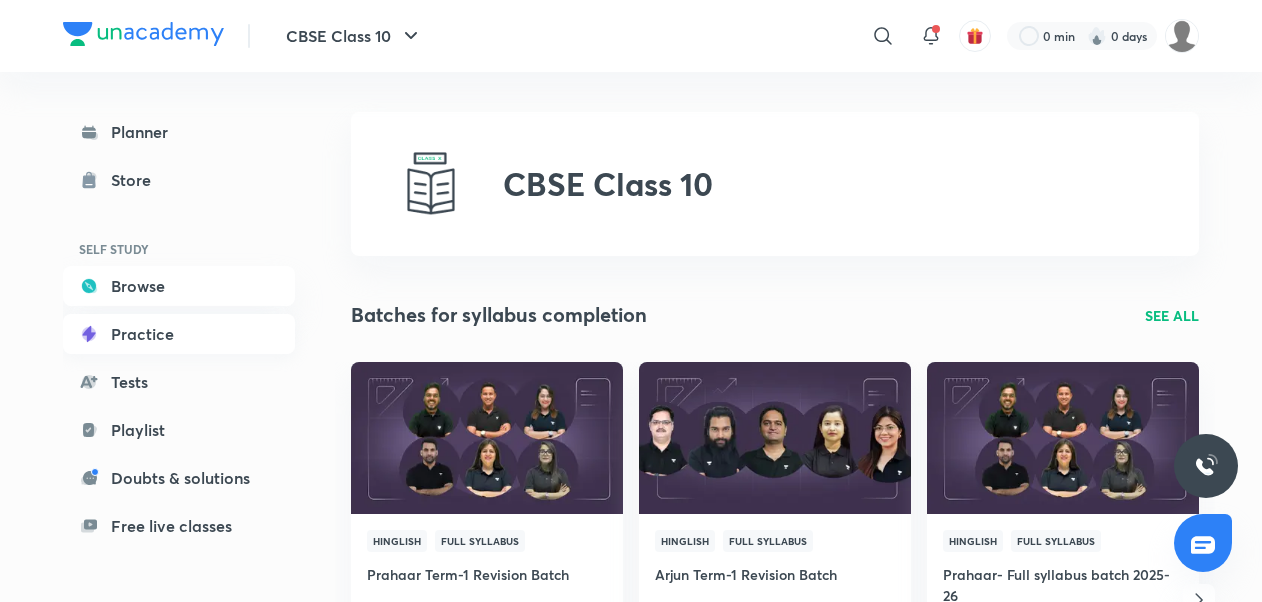 click on "Practice" at bounding box center [179, 334] 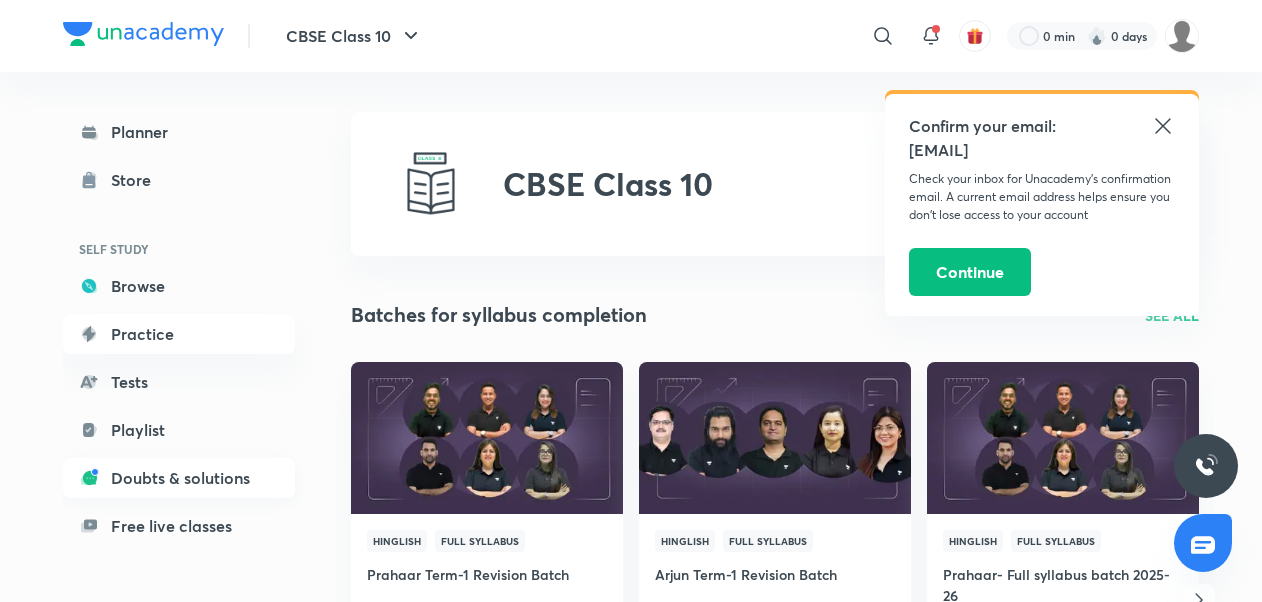 click on "Doubts & solutions" at bounding box center [179, 478] 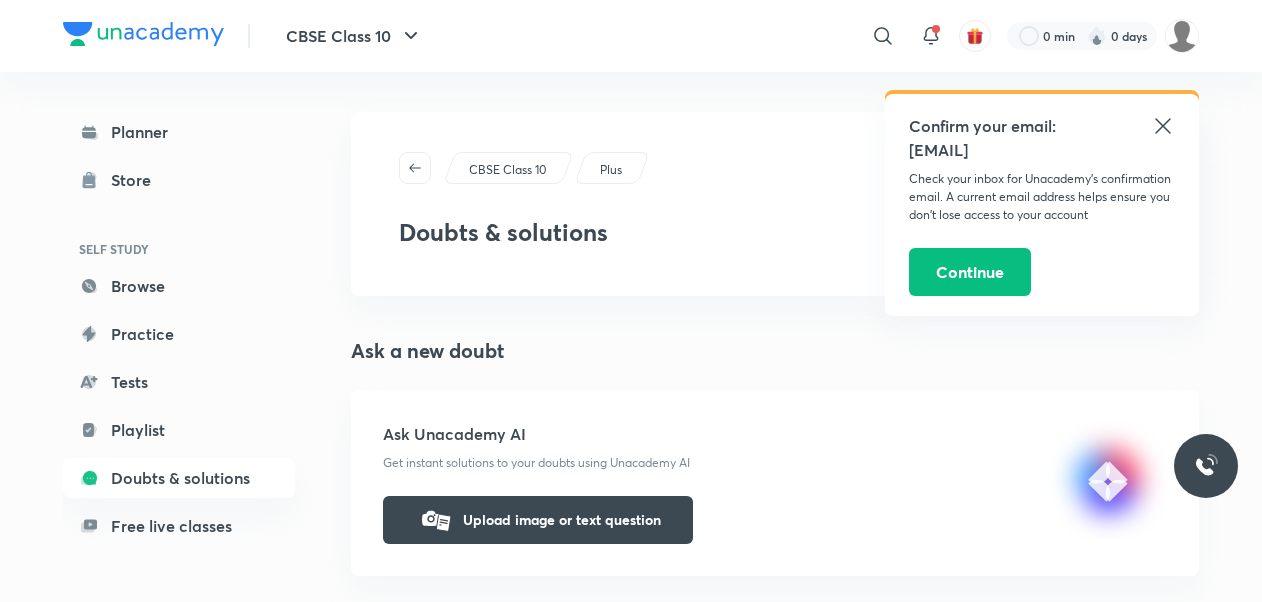 click 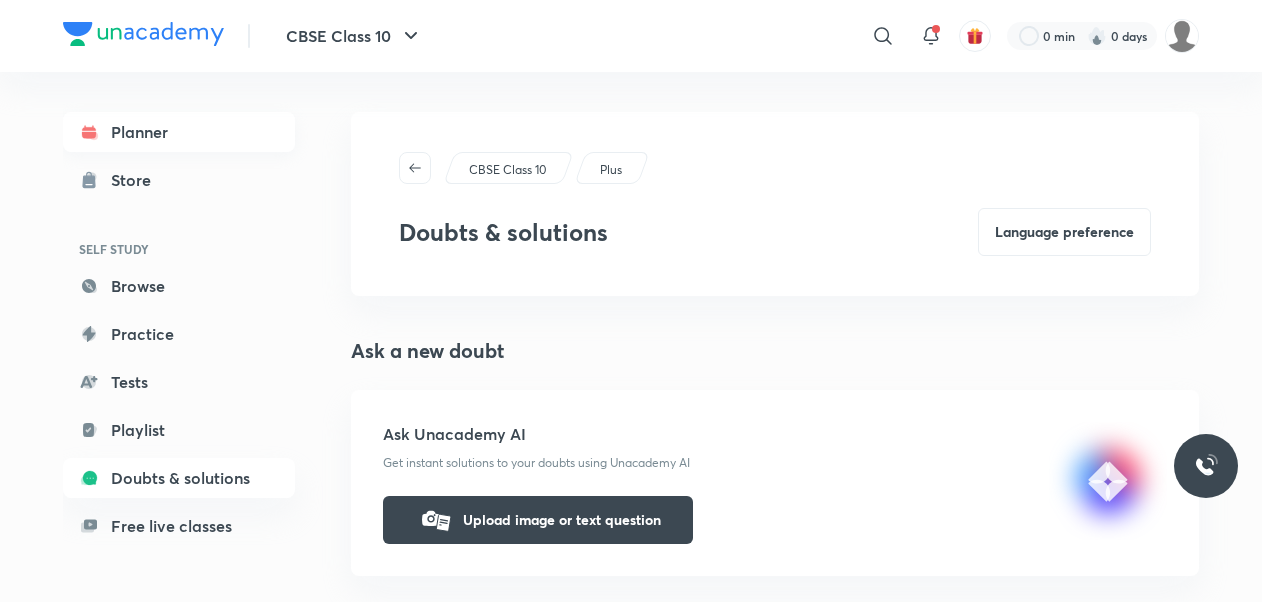 click on "Planner" at bounding box center (179, 132) 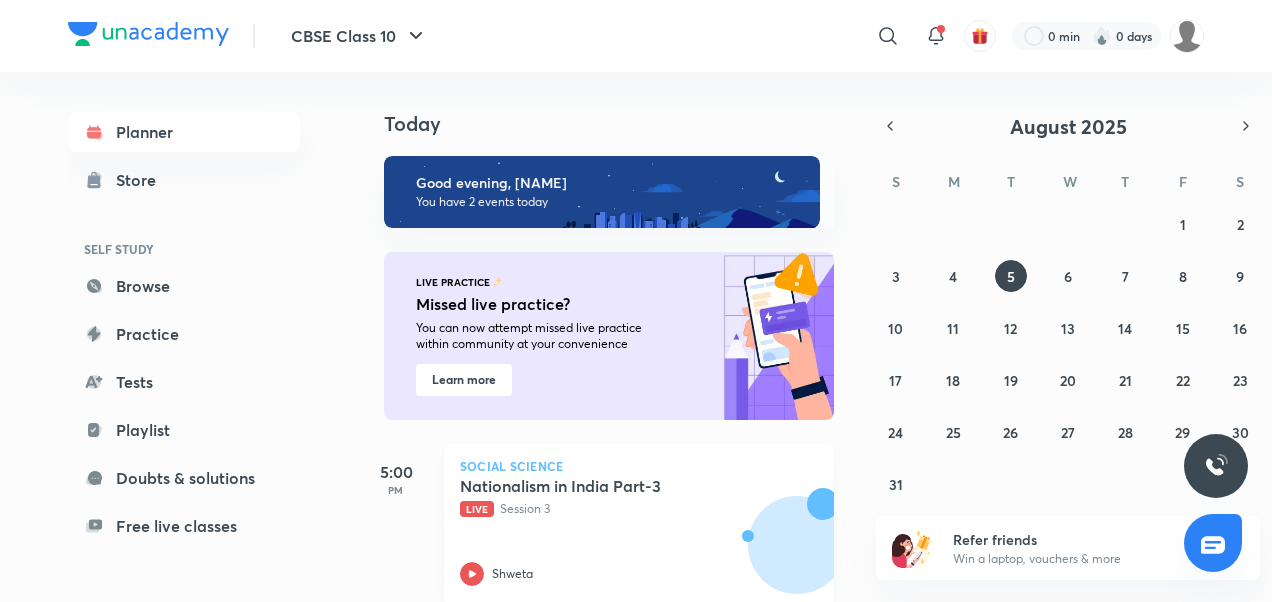 click on "Live Session 3" at bounding box center (617, 509) 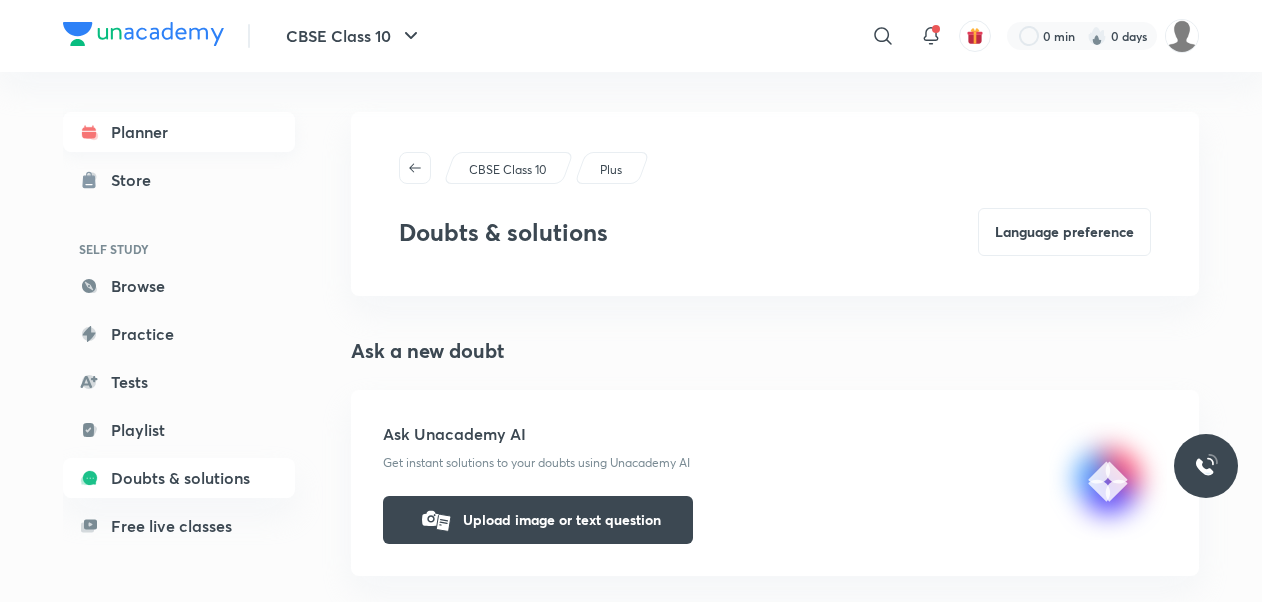 click on "Planner" at bounding box center (179, 132) 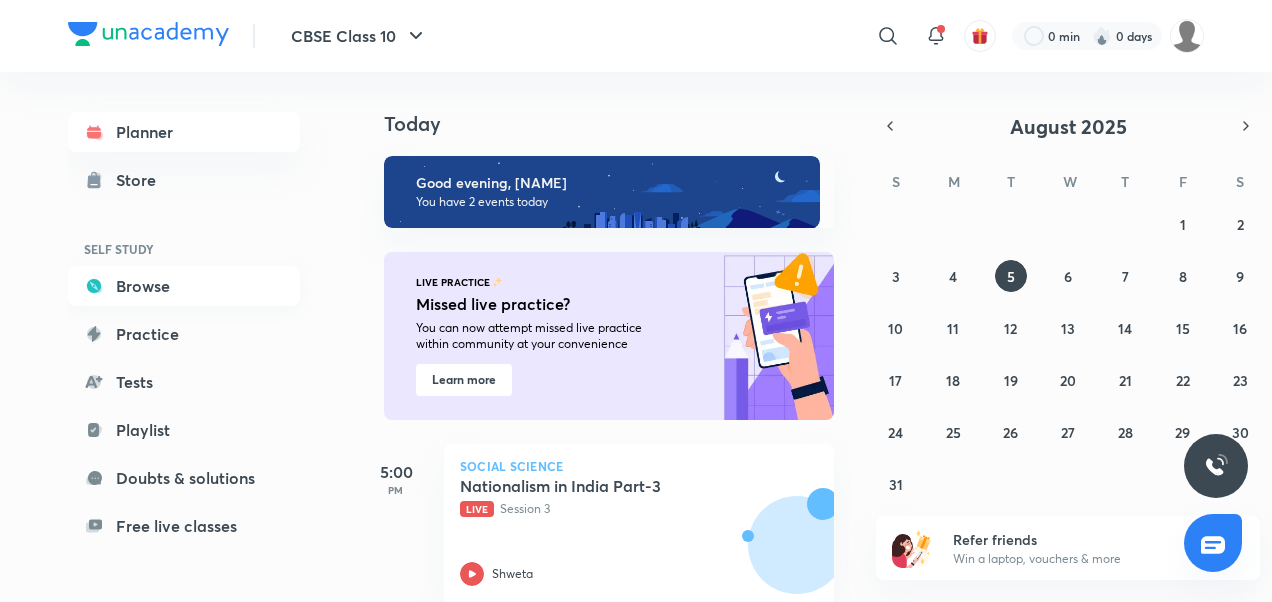 click on "Browse" at bounding box center (184, 286) 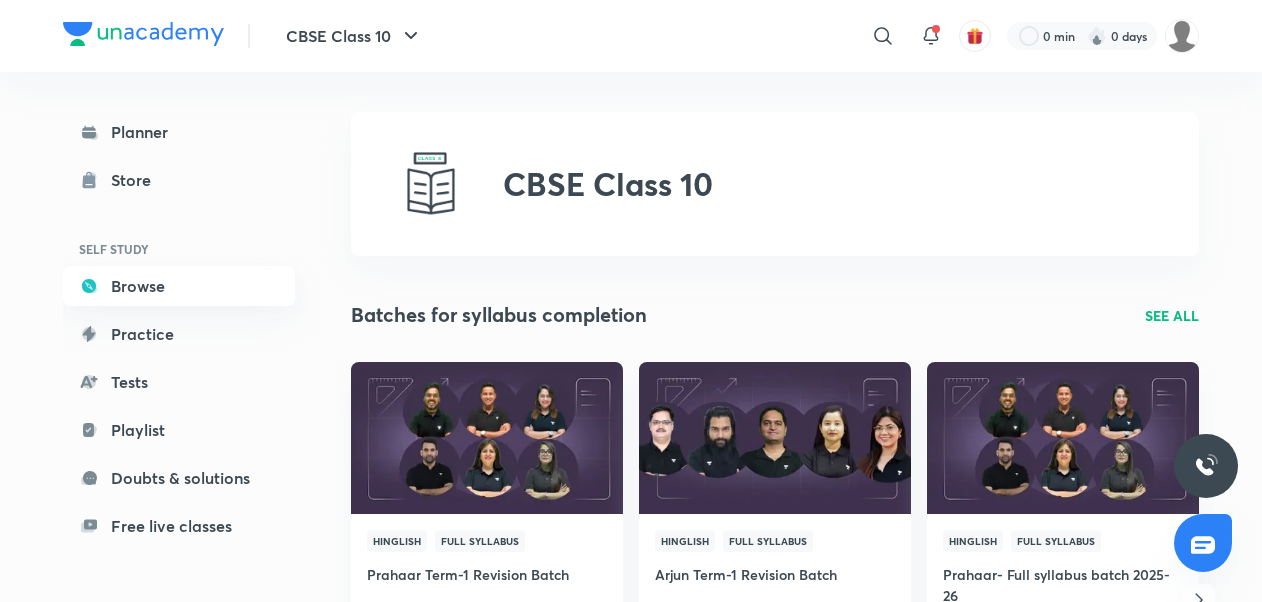 click on "Browse" at bounding box center [179, 286] 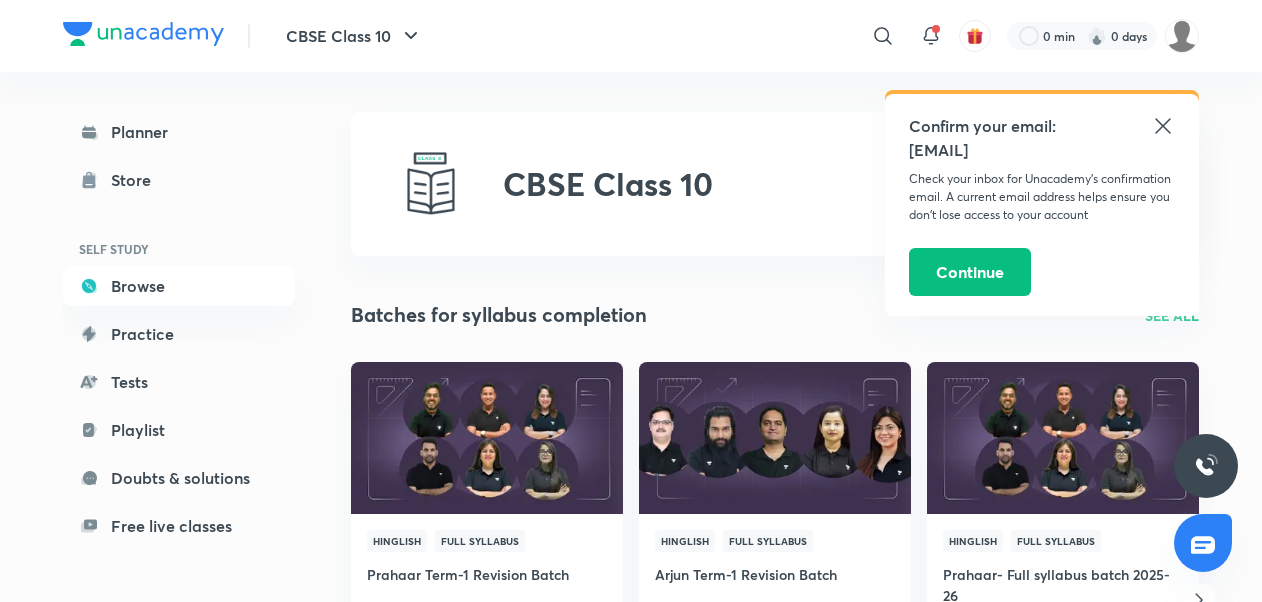 click 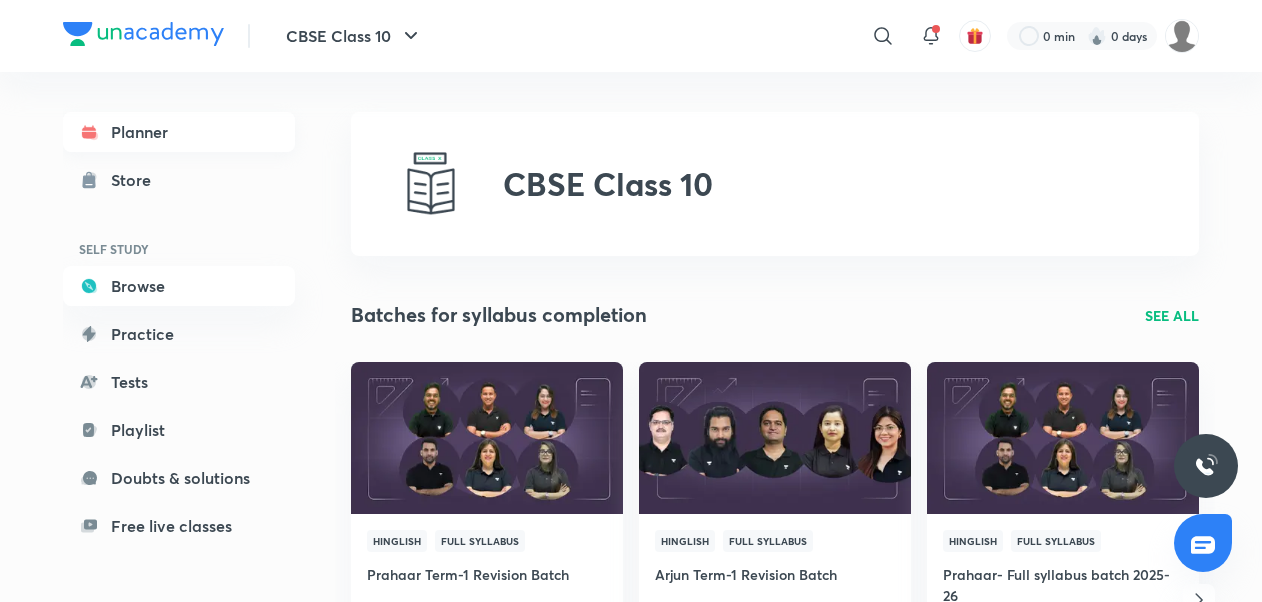 click 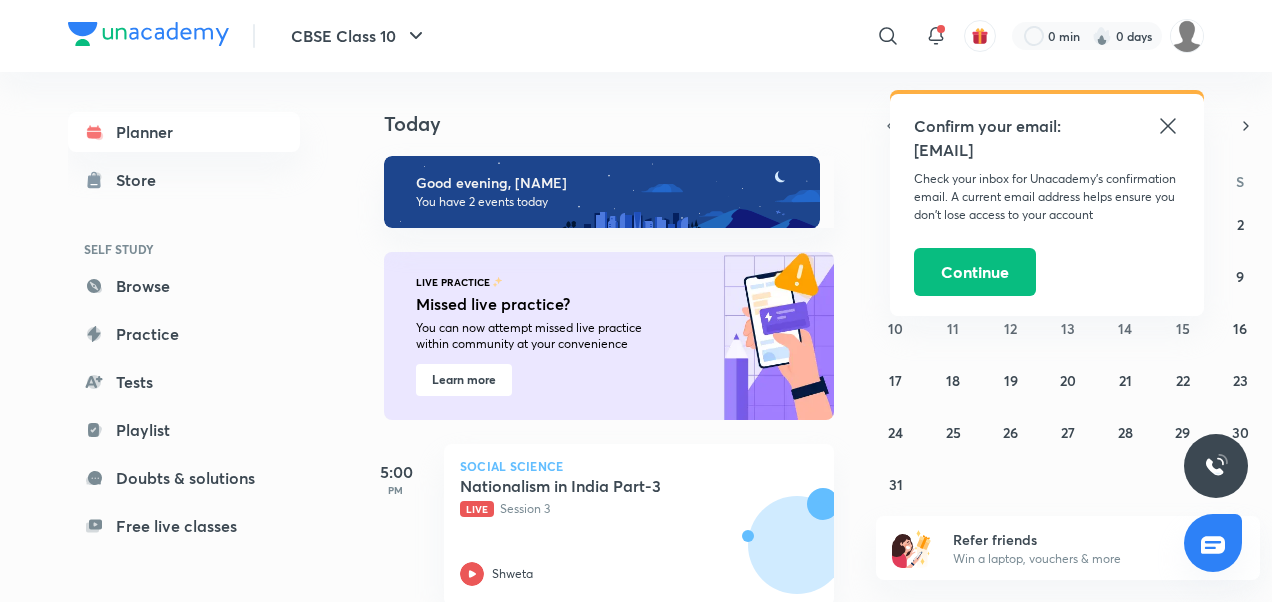 scroll, scrollTop: 221, scrollLeft: 0, axis: vertical 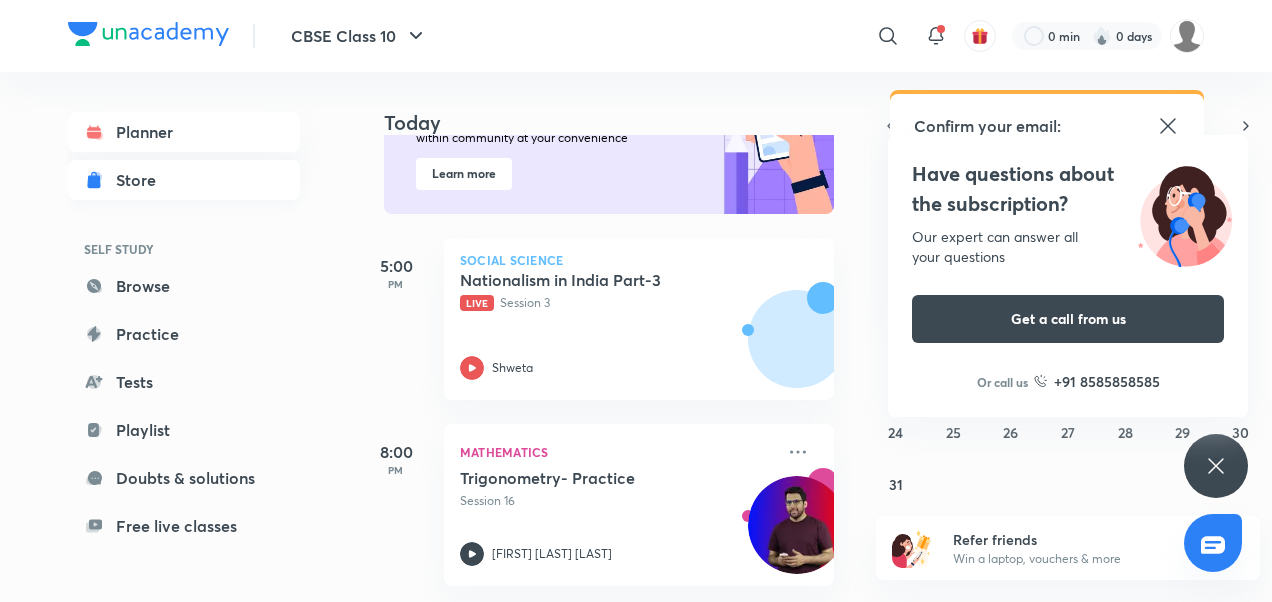 click on "Store" at bounding box center (142, 180) 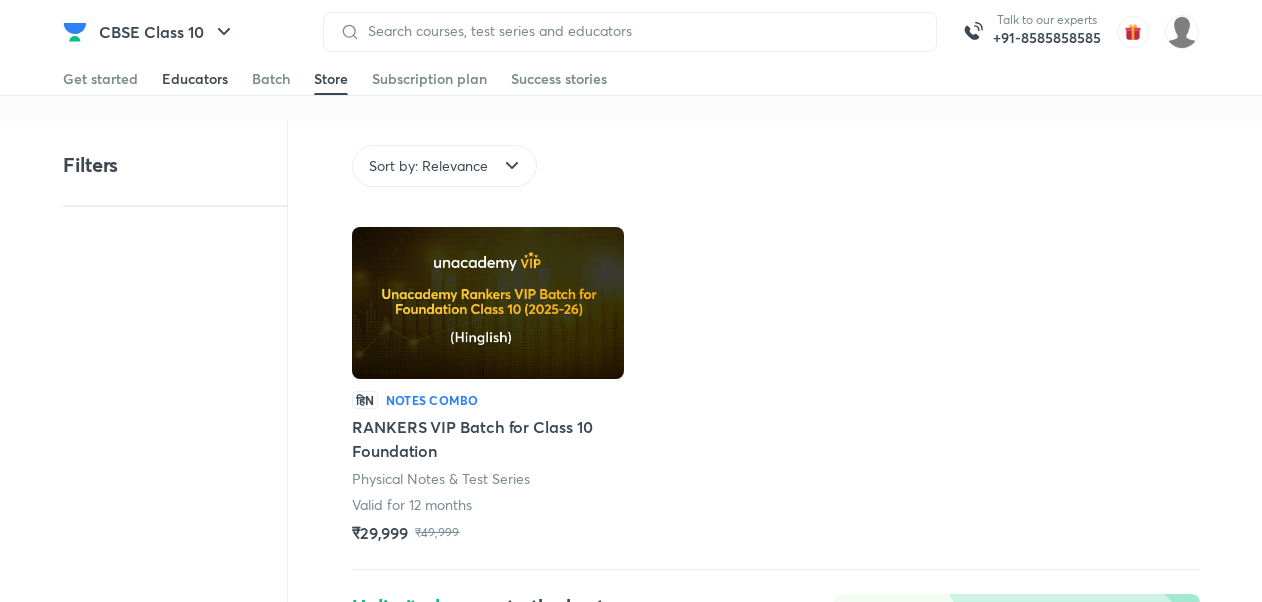 click on "Educators" at bounding box center (195, 79) 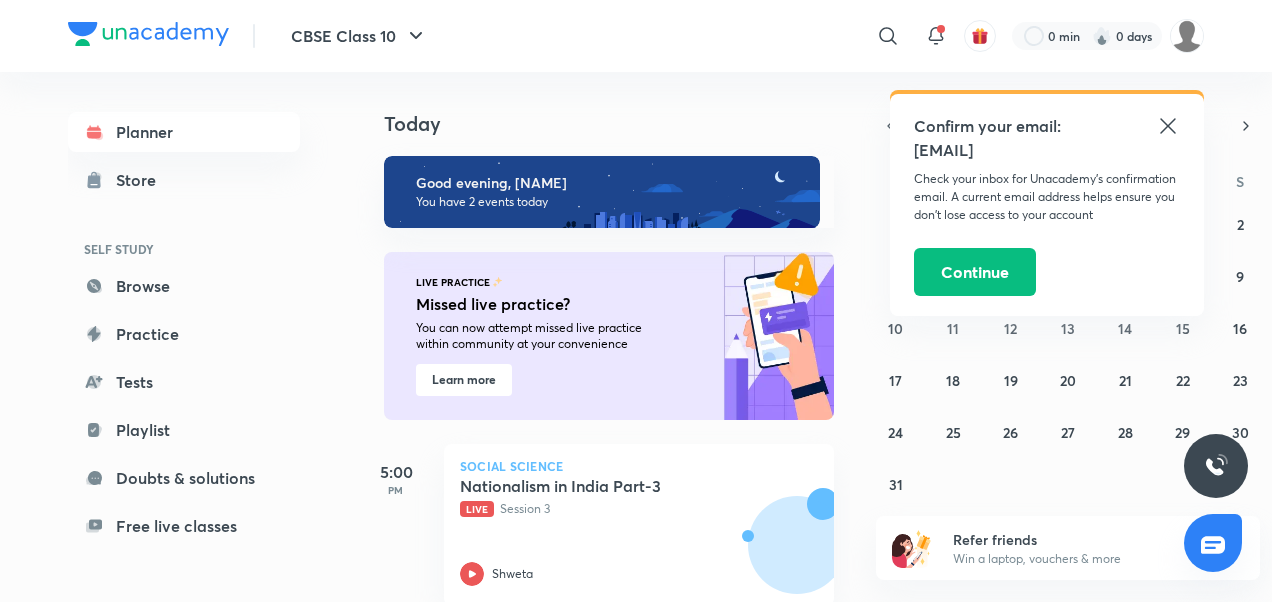 click 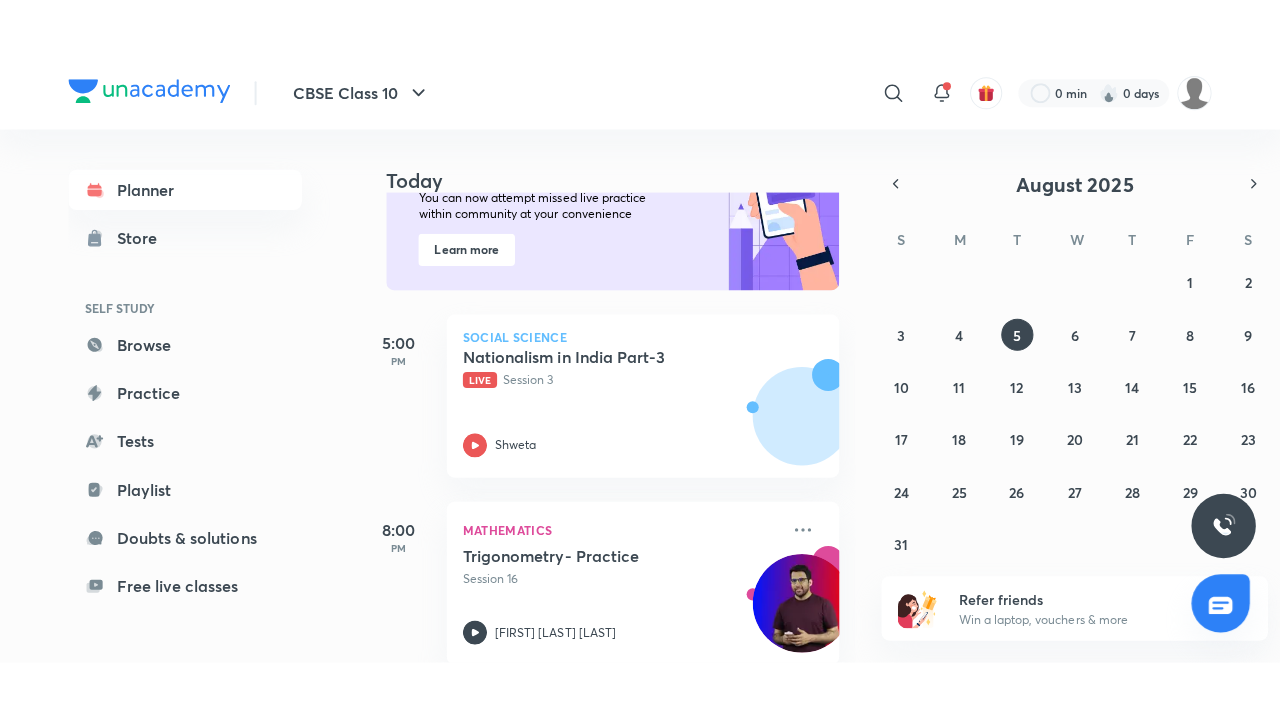 scroll, scrollTop: 221, scrollLeft: 0, axis: vertical 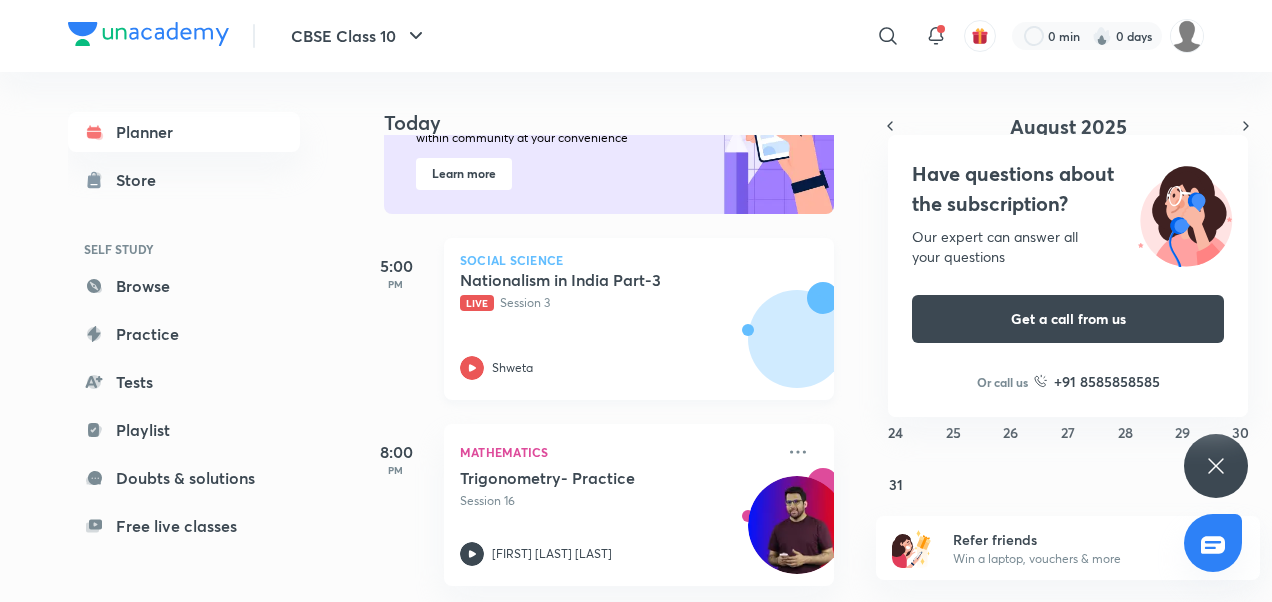 click on "Shweta" at bounding box center [512, 368] 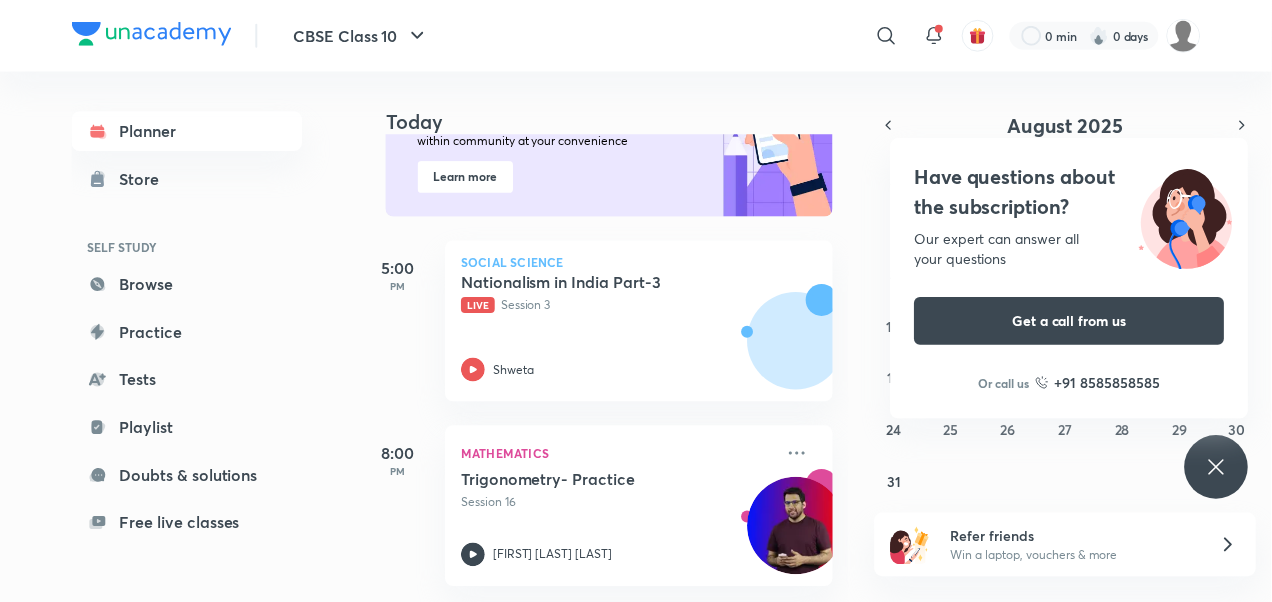 scroll, scrollTop: 103, scrollLeft: 0, axis: vertical 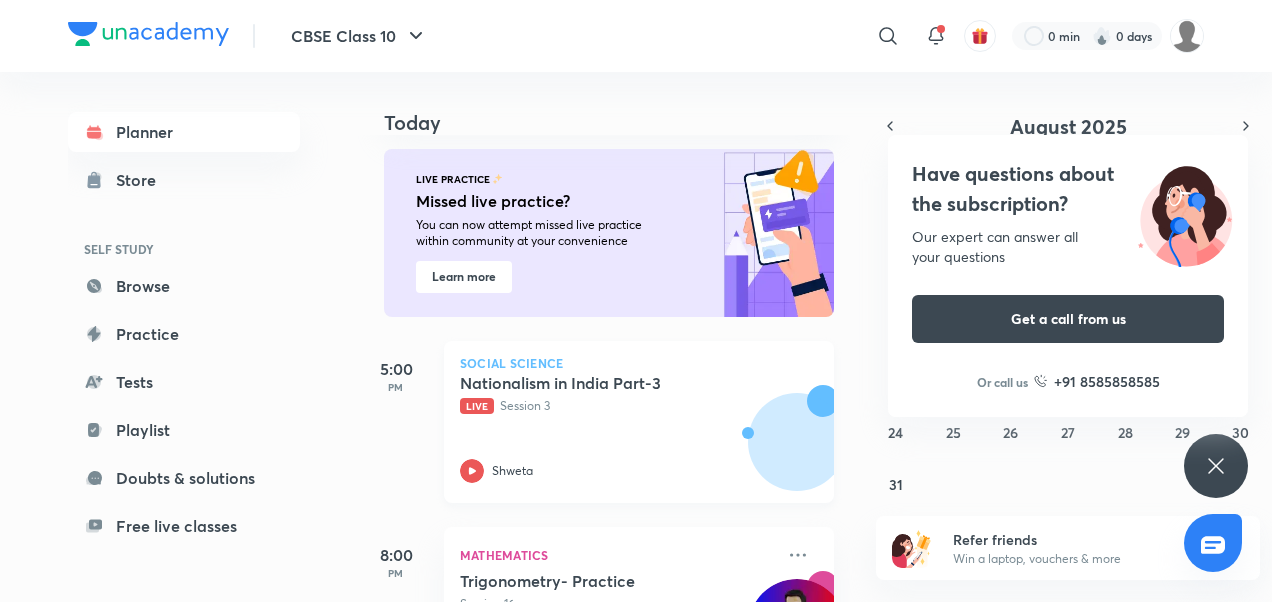 click on "Nationalism in India Part-3 Live Session 3 [NAME]" at bounding box center (617, 428) 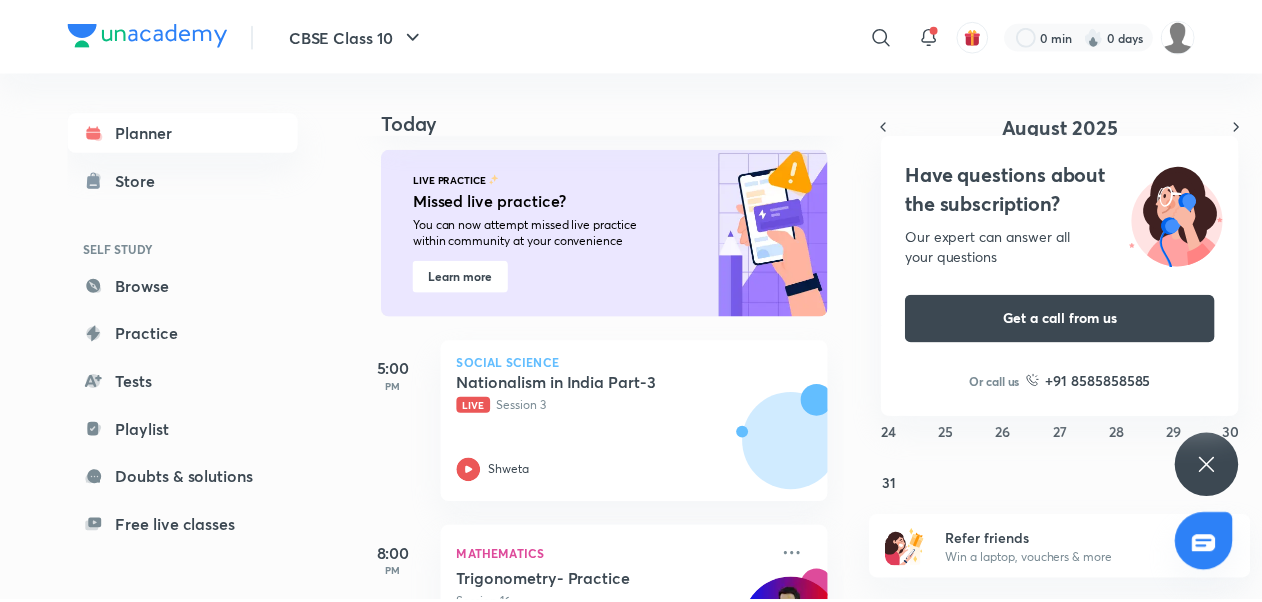 scroll, scrollTop: 221, scrollLeft: 0, axis: vertical 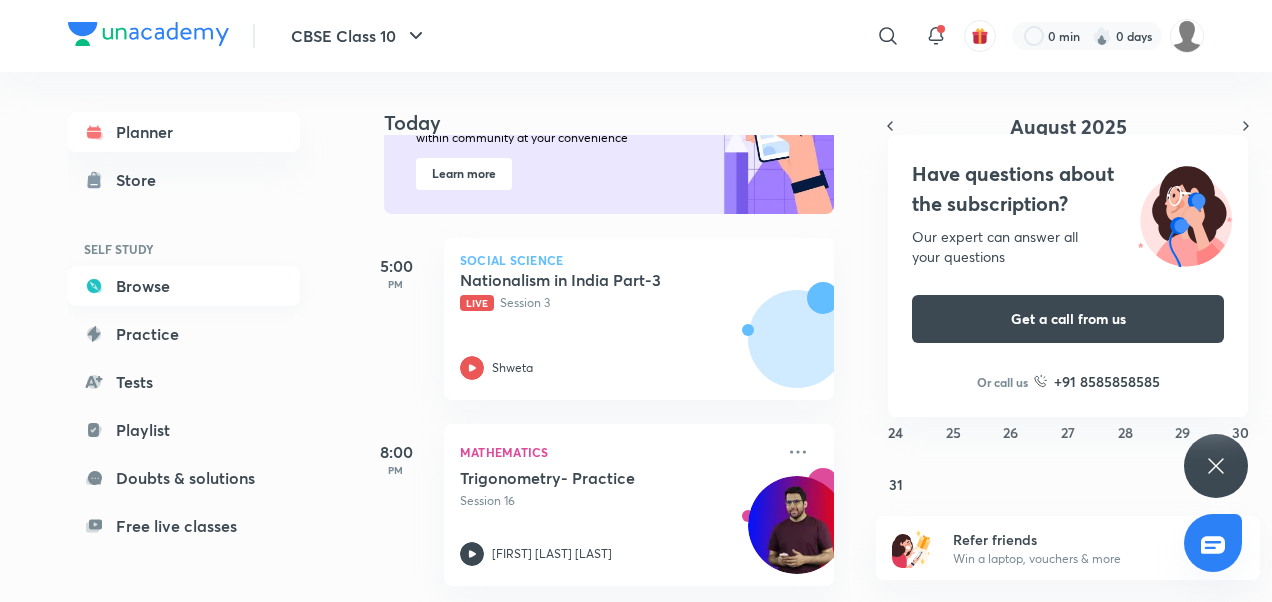 click on "Browse" at bounding box center [184, 286] 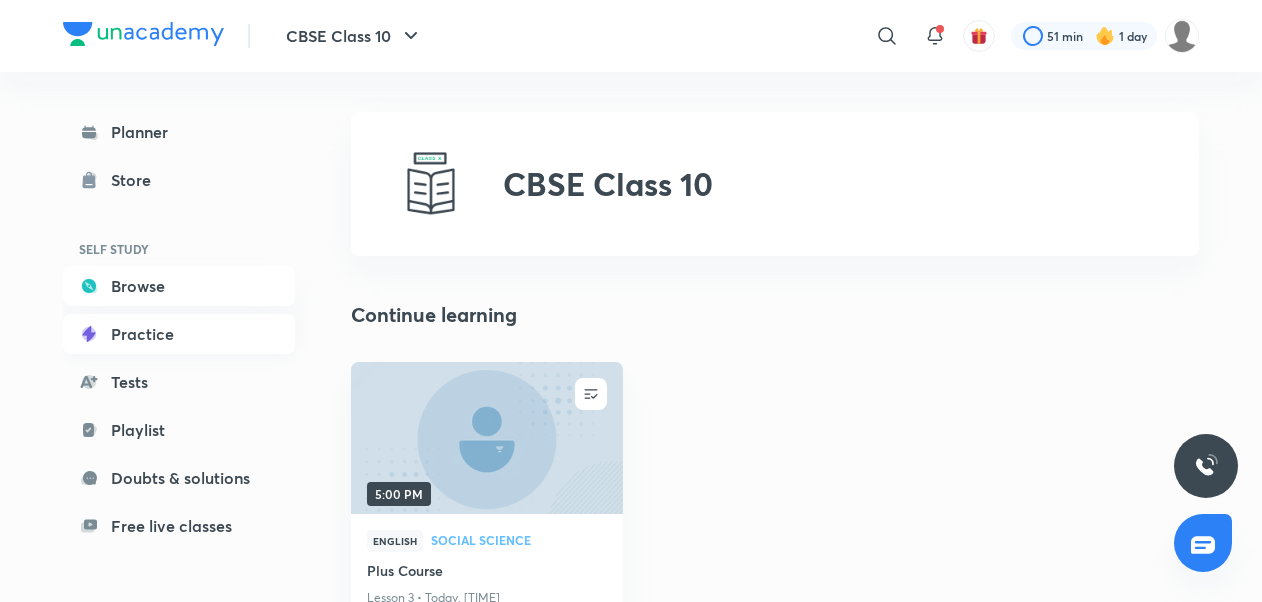 click on "Practice" at bounding box center (179, 334) 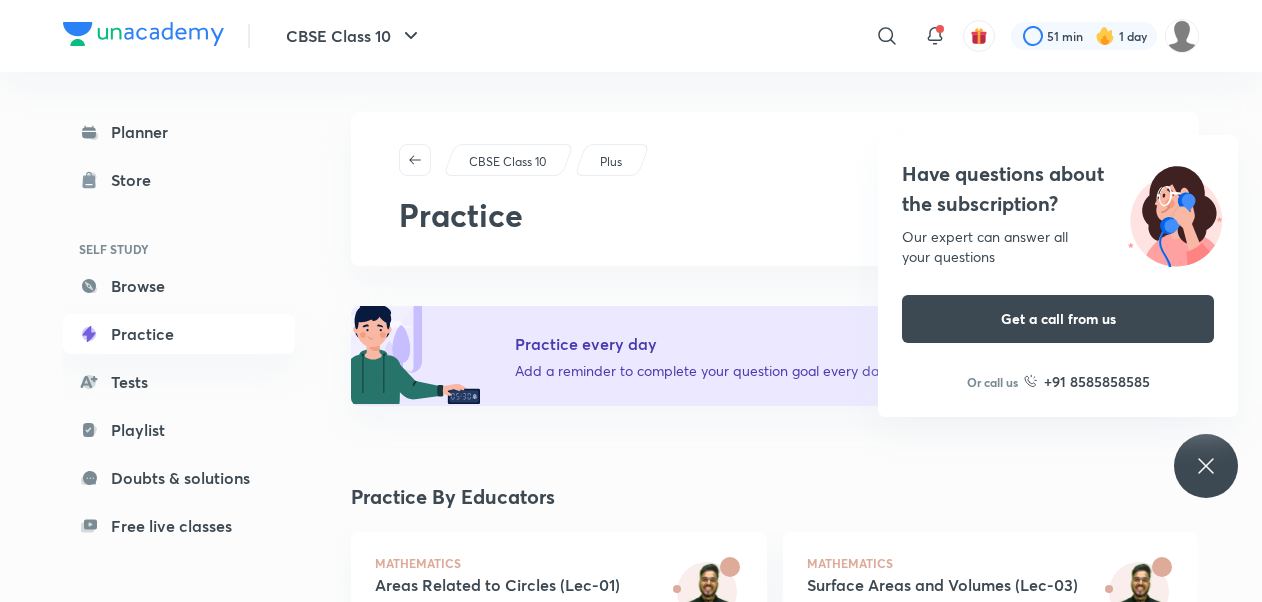 click on "Practice By Educators" at bounding box center [775, 497] 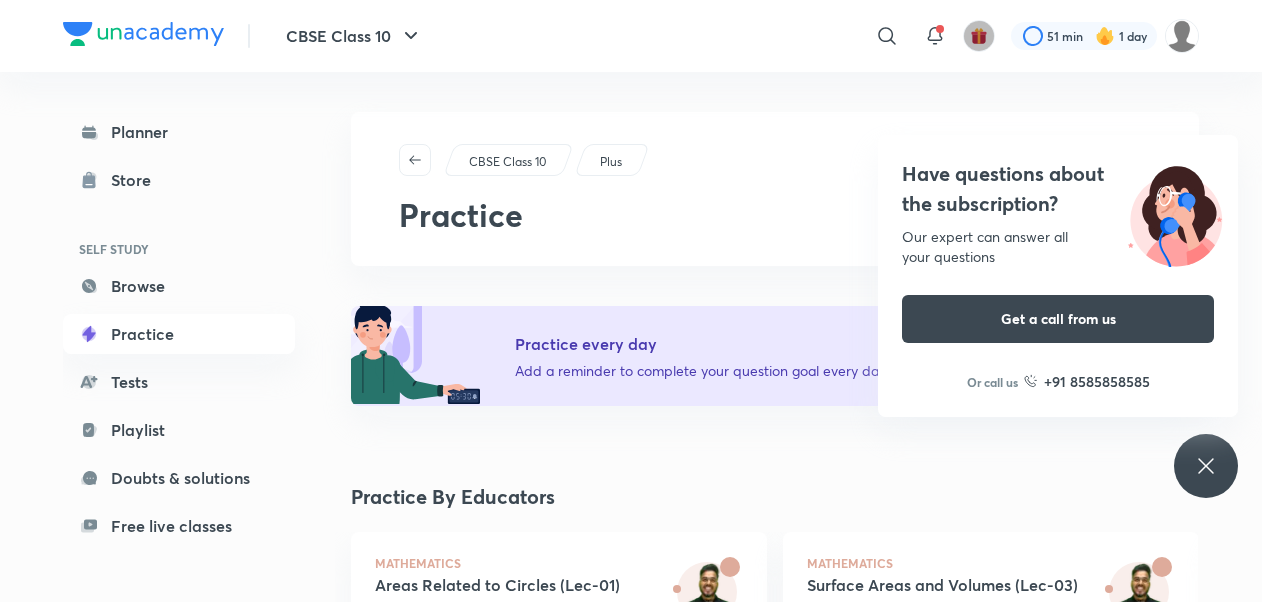click at bounding box center [979, 36] 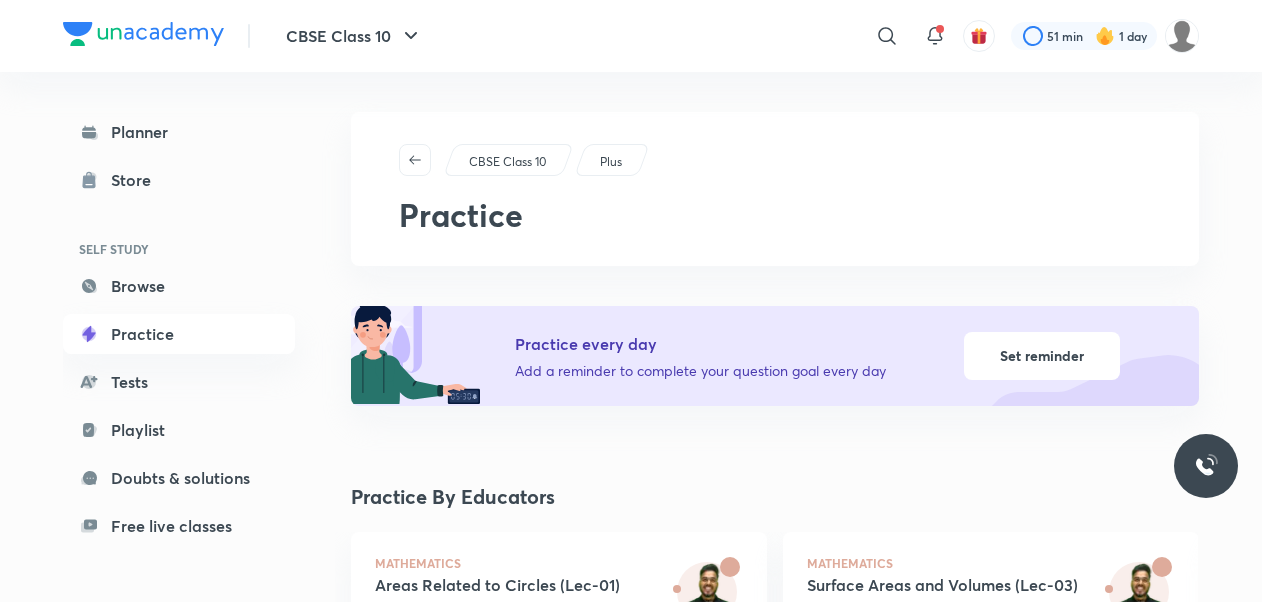 scroll, scrollTop: 526, scrollLeft: 0, axis: vertical 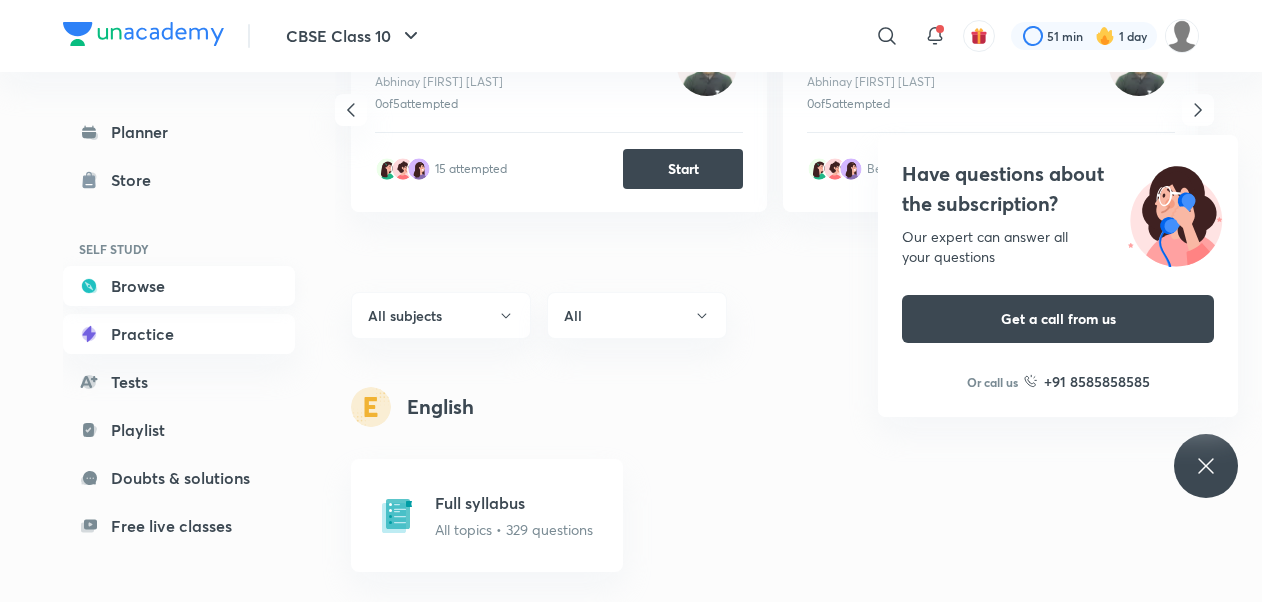 click on "Browse" at bounding box center (179, 286) 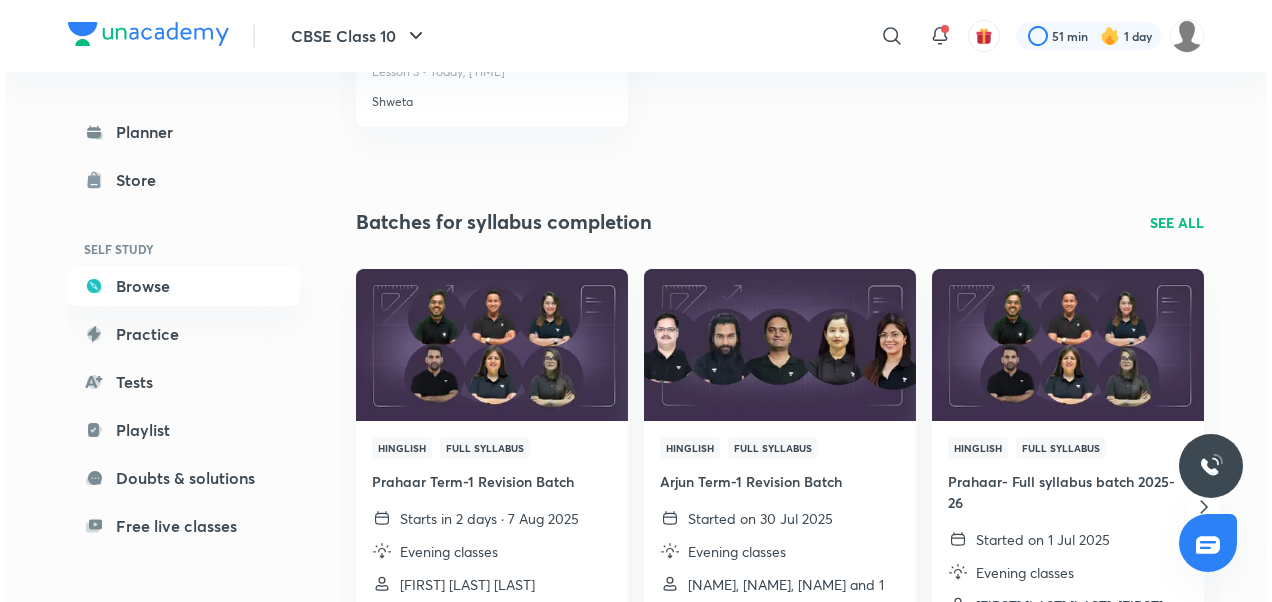scroll, scrollTop: 0, scrollLeft: 0, axis: both 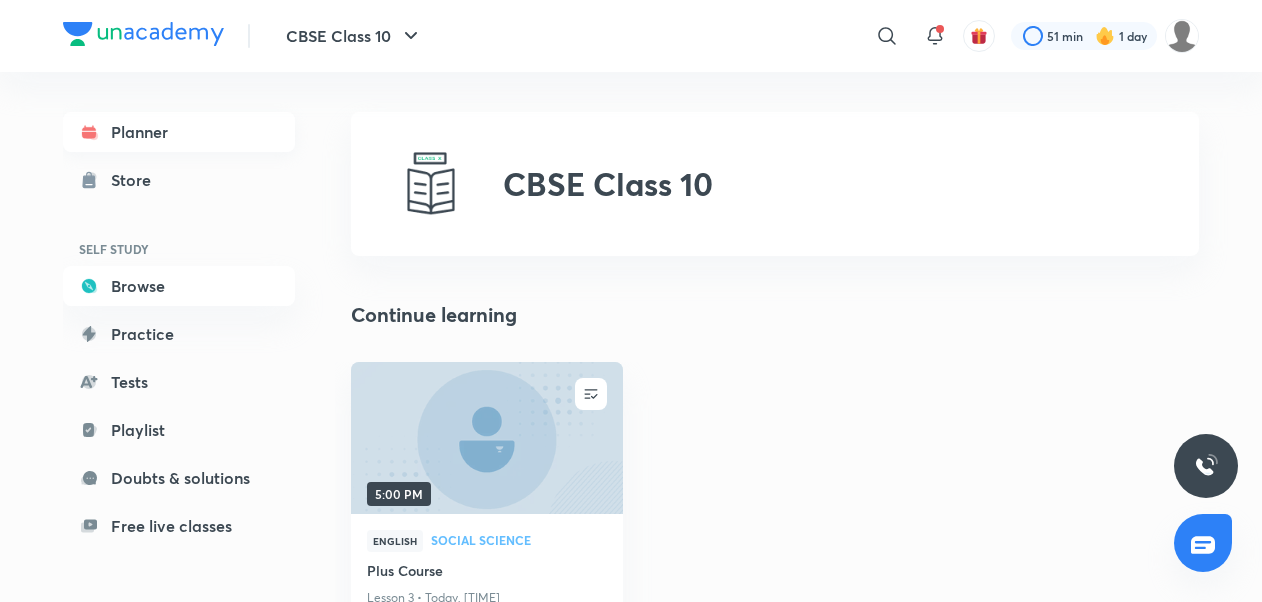 click on "Planner" at bounding box center [179, 132] 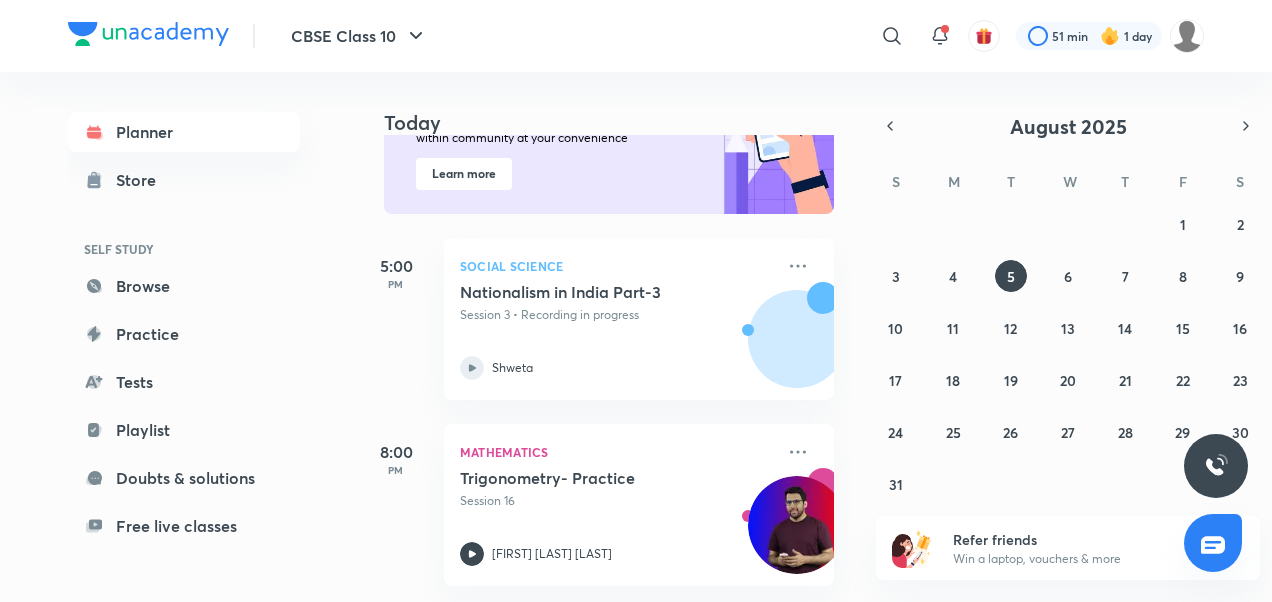 scroll, scrollTop: 221, scrollLeft: 0, axis: vertical 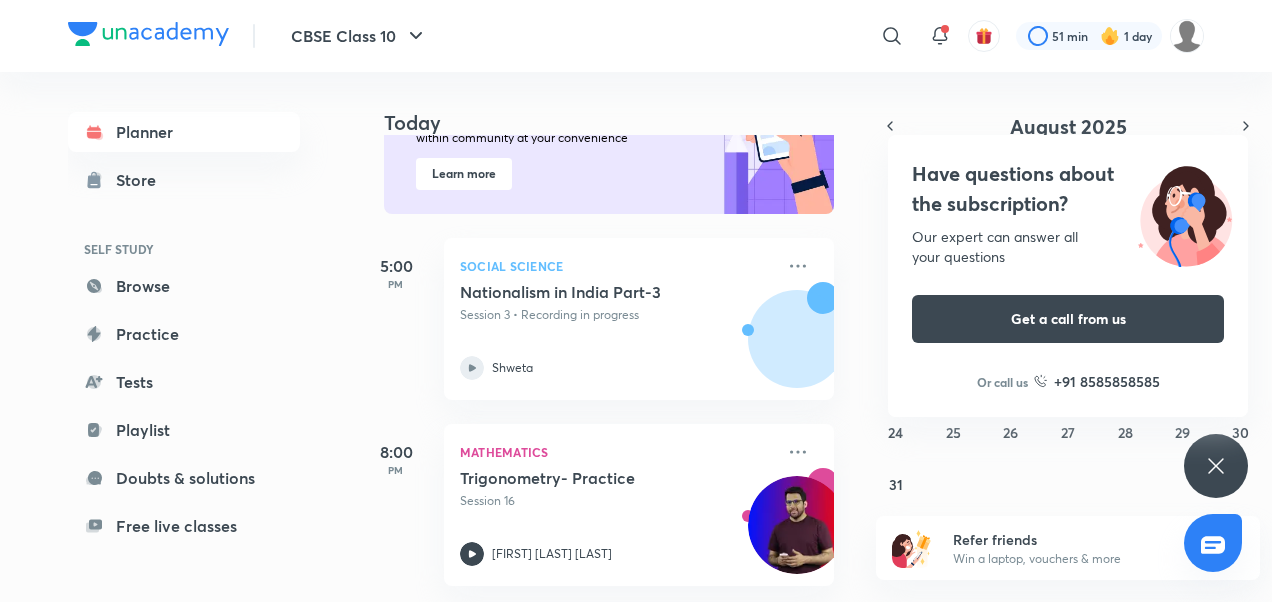 click on "Nationalism in India Part-3 Session 3 • Recording in progress [NAME]" at bounding box center [617, 331] 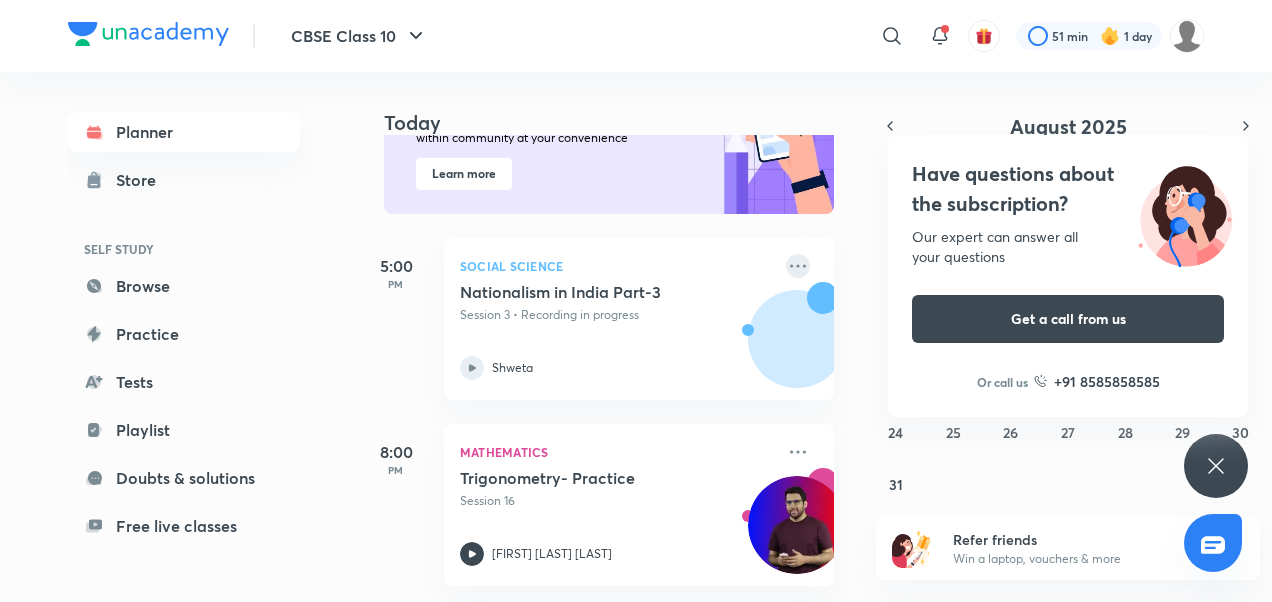 click 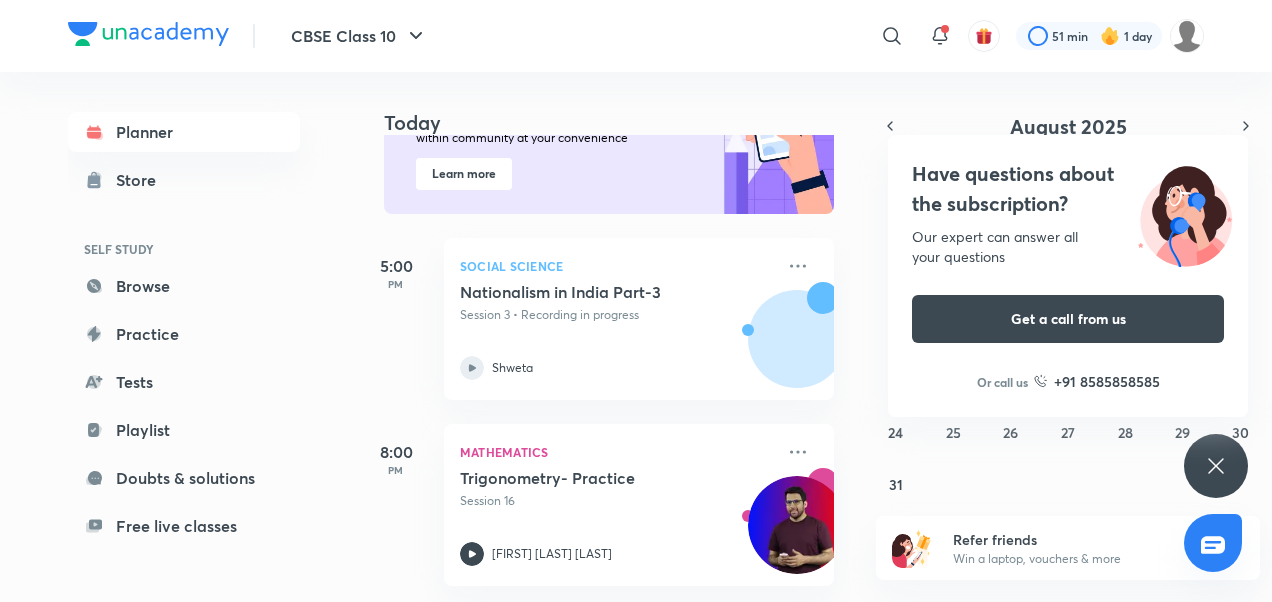 click 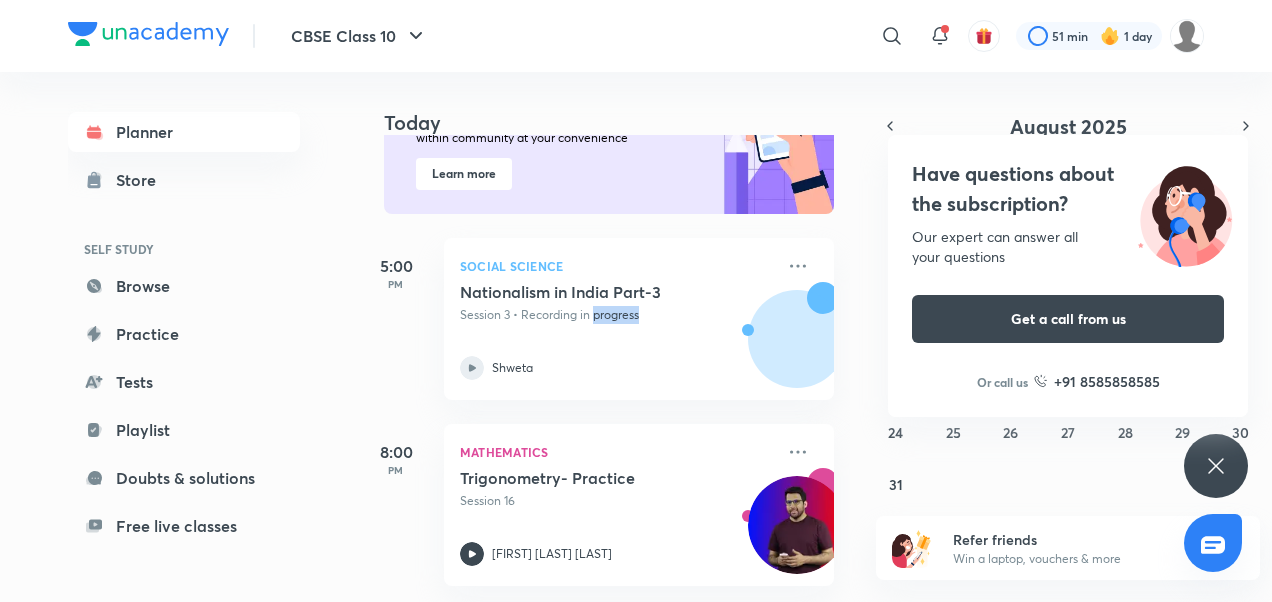 click on "Nationalism in India Part-3 Session 3 • Recording in progress" at bounding box center (617, 303) 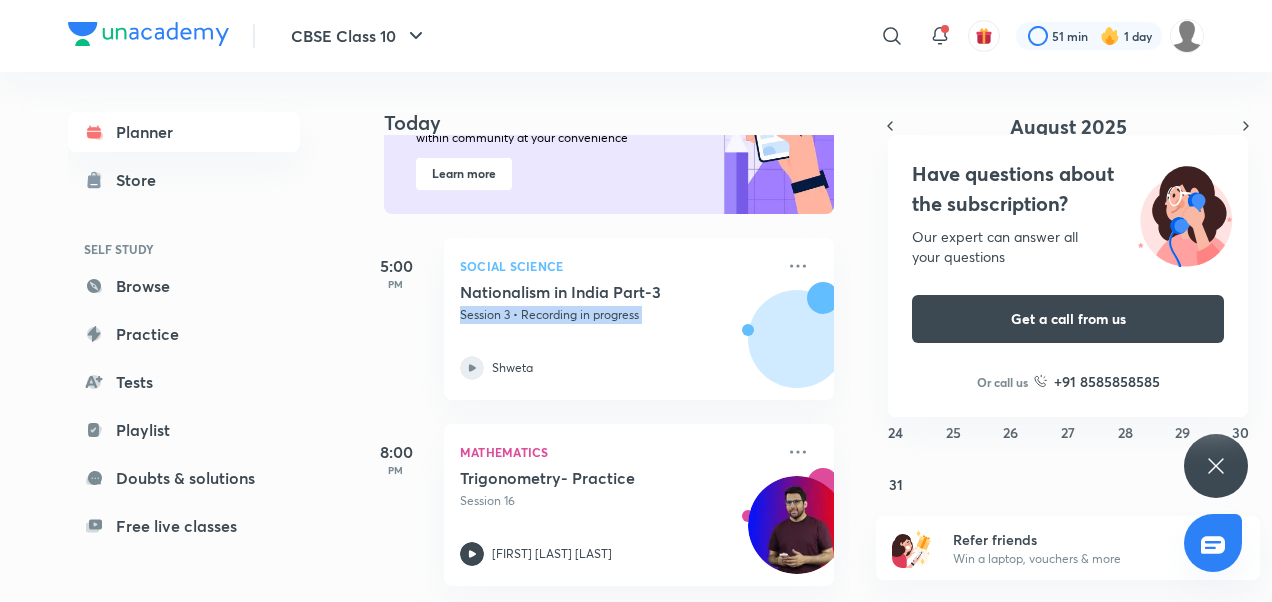 click on "Nationalism in India Part-3 Session 3 • Recording in progress" at bounding box center [617, 303] 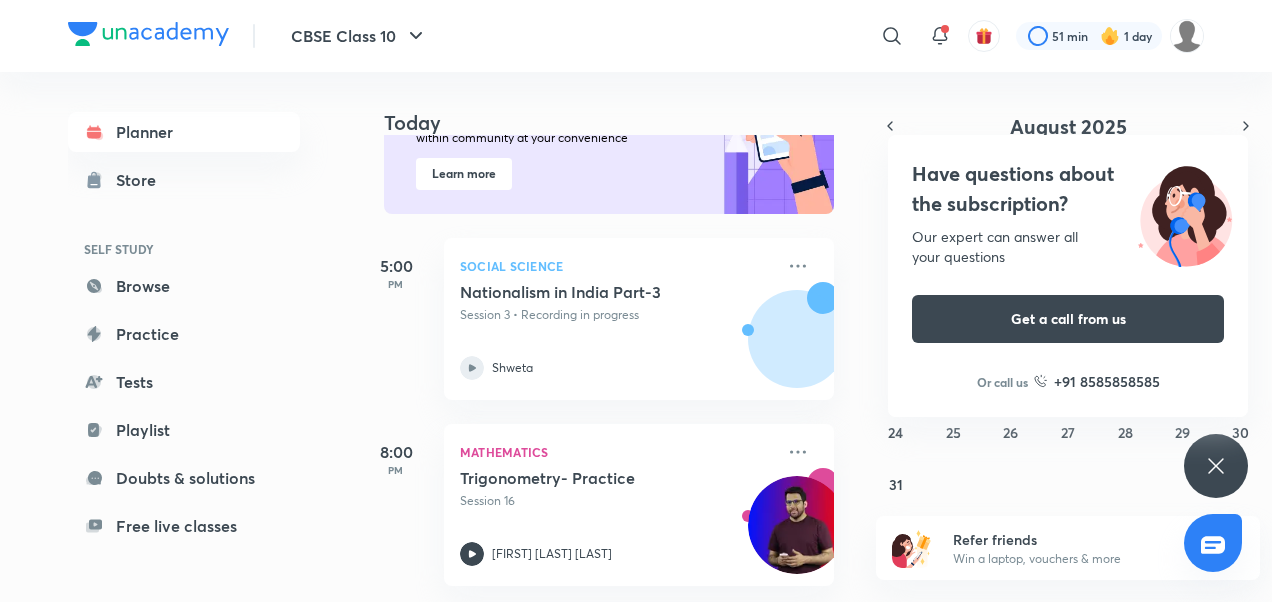 click on "5:00" at bounding box center (396, 266) 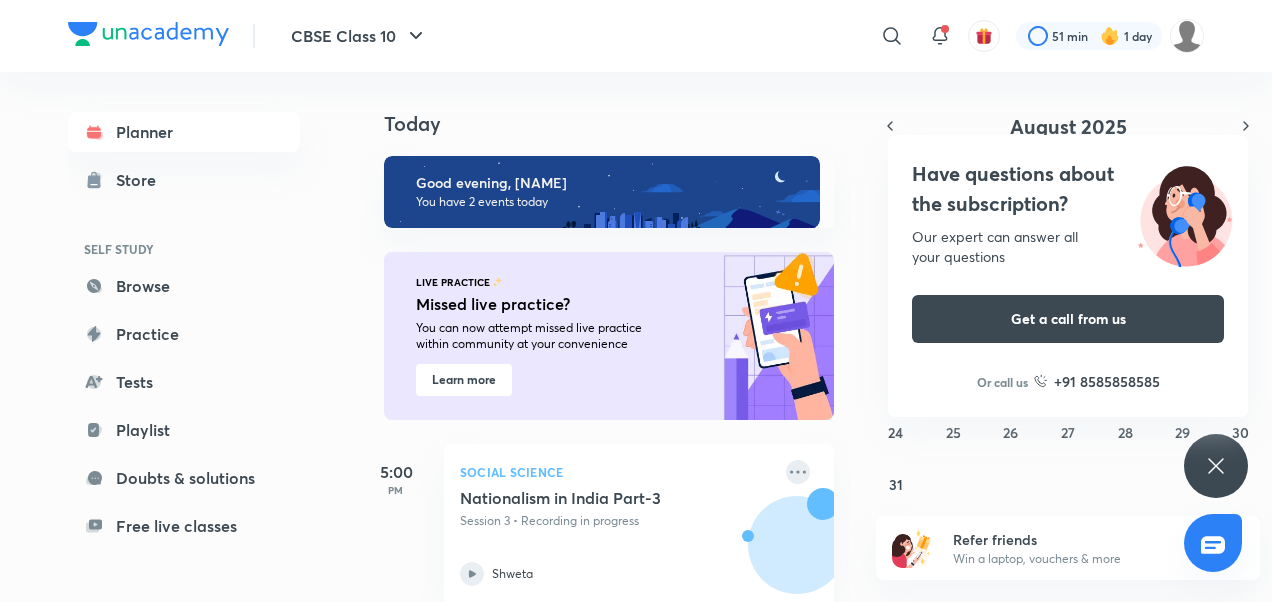 click 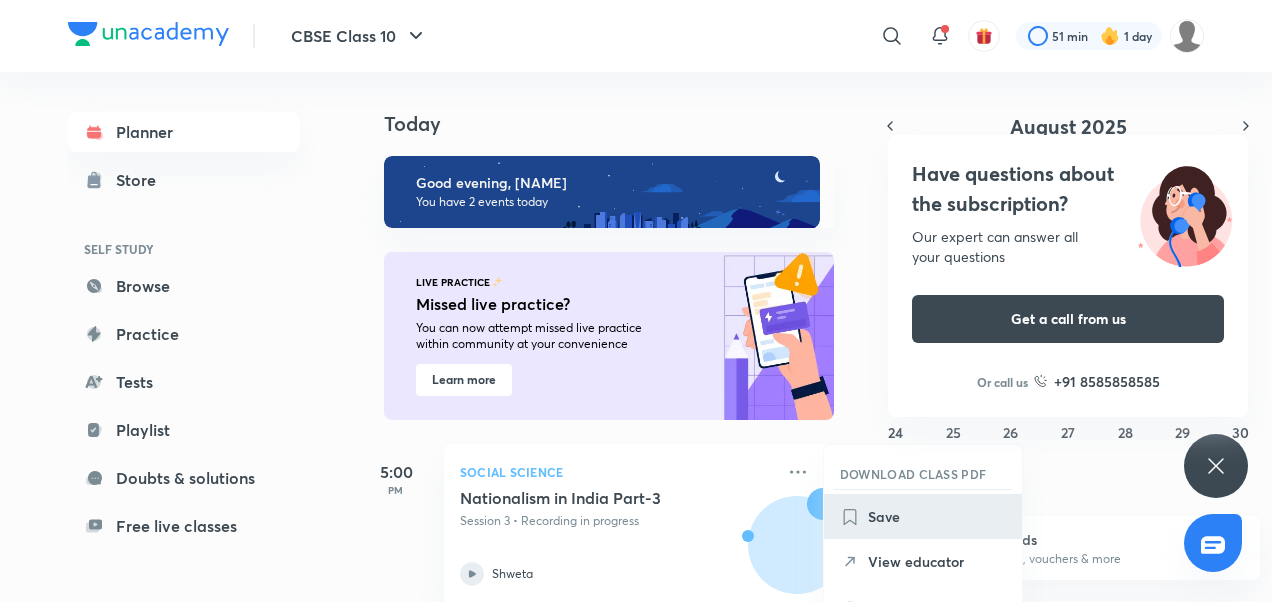 click on "Save" at bounding box center [937, 516] 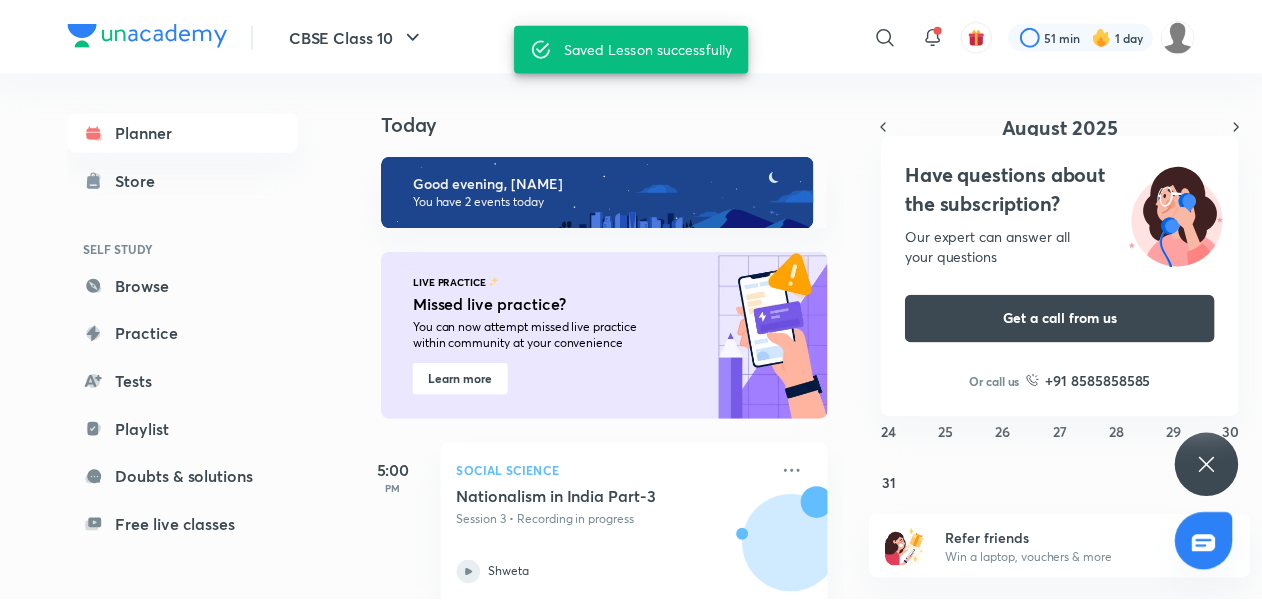 scroll, scrollTop: 221, scrollLeft: 0, axis: vertical 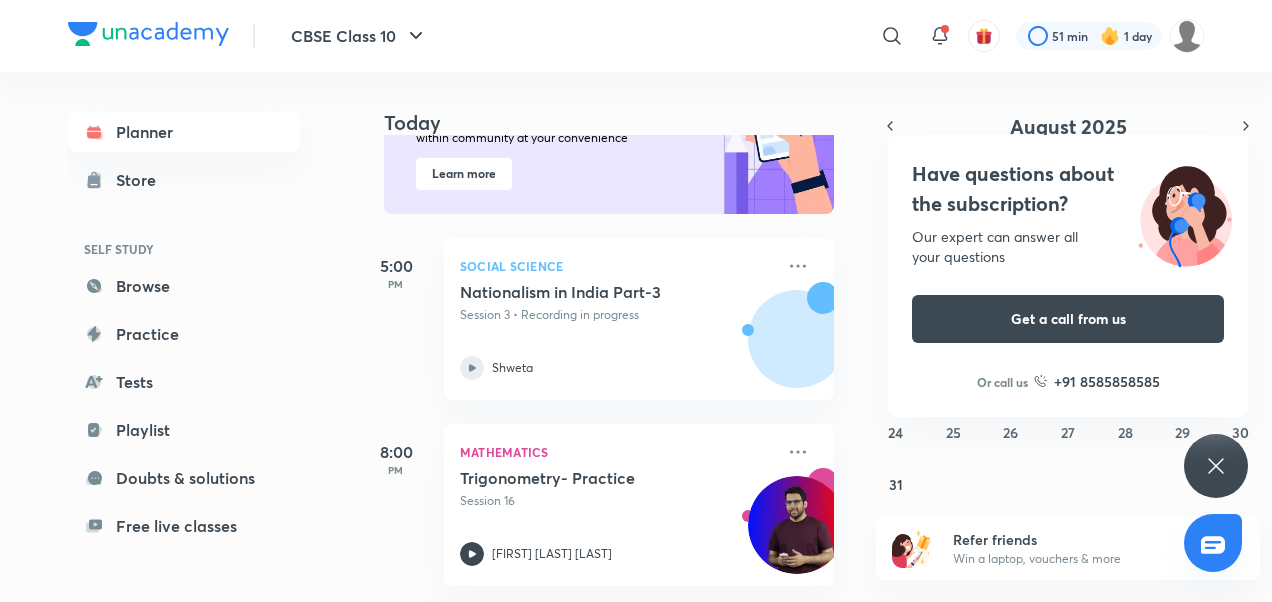 click 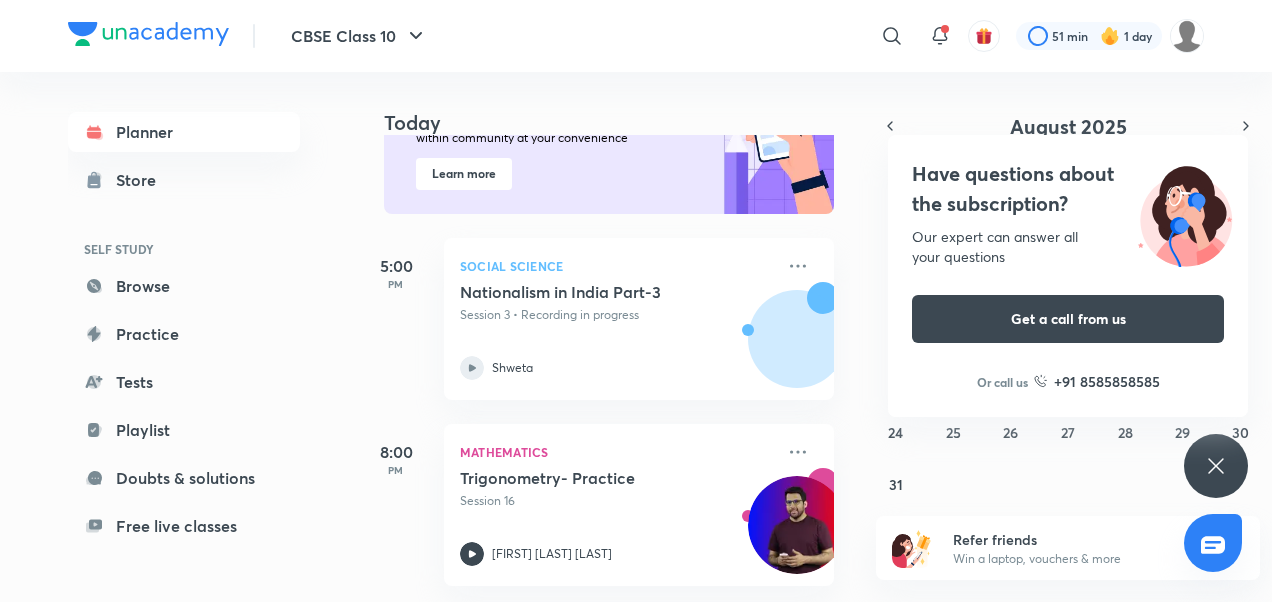 click 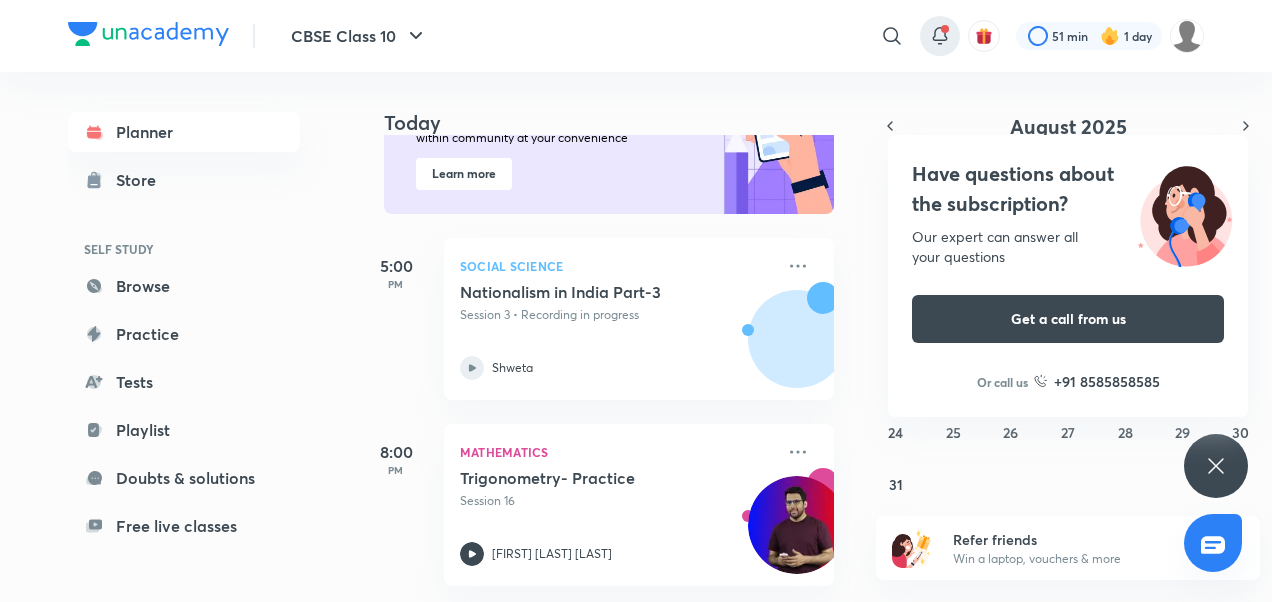 click 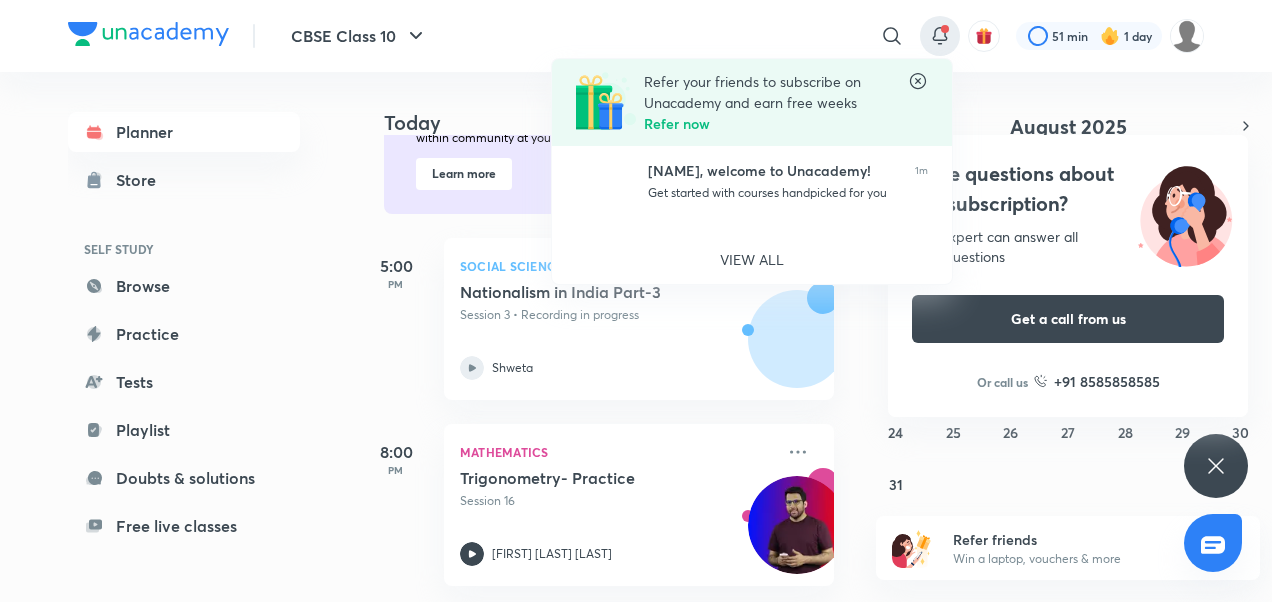 click at bounding box center (636, 301) 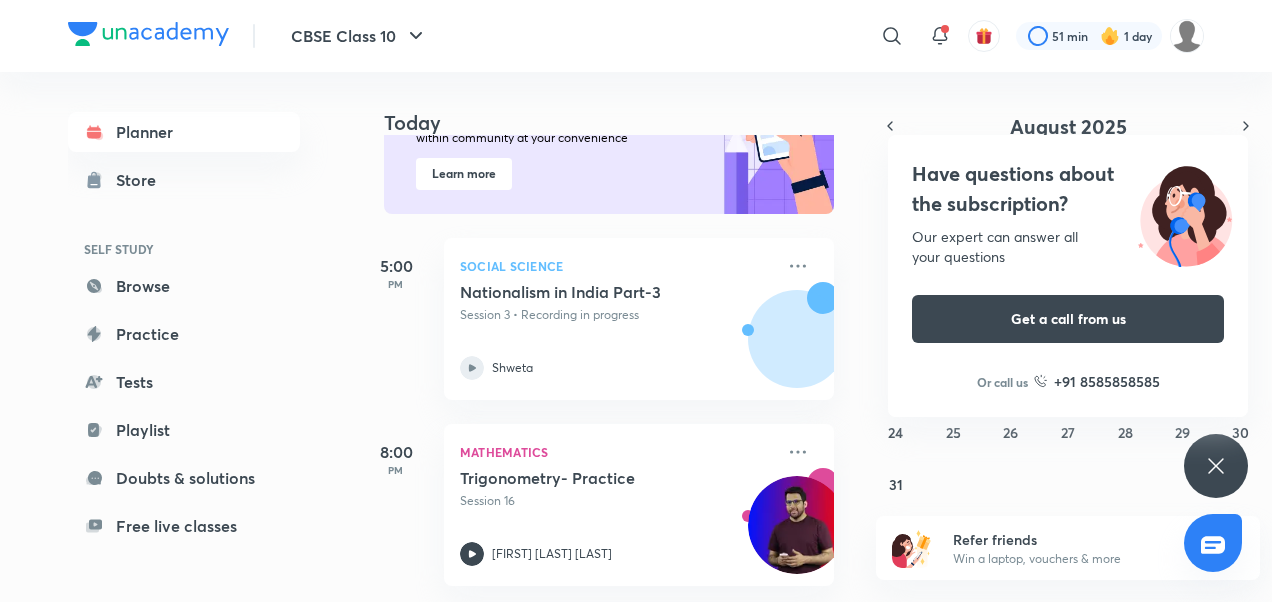 click on "CBSE Class 10 ​​51 min 1 day Planner Store SELF STUDY Browse Practice Tests Playlist Doubts & solutions Free live classes ME Enrollments Saved Today Today Good evening, [NAME] You have 2 events today LIVE PRACTICE Missed live practice? You can now attempt missed live practice within community at your convenience Learn more [TIME] Social Science Nationalism in India Part-3 Session 3 • Recording in progress [NAME]  [TIME] Mathematics Trigonometry- Practice Session 16 [FIRST] [LAST] [DATE] S M T W T F S 27 28 29 30 31 1 2 3 4 5 6 7 8 9 10 11 12 13 14 15 16 17 18 19 20 21 22 23 24 25 26 27 28 29 30 31 1 2 3 4 5 6 Refer friends Win a laptop, vouchers & more Have questions about the subscription? Our expert can answer all your questions Get a call from us Or call us [PHONE] No internet connection Unacademy - India's largest learning platform     Unacademy Support How can we help you?        [NAME]" at bounding box center (636, 301) 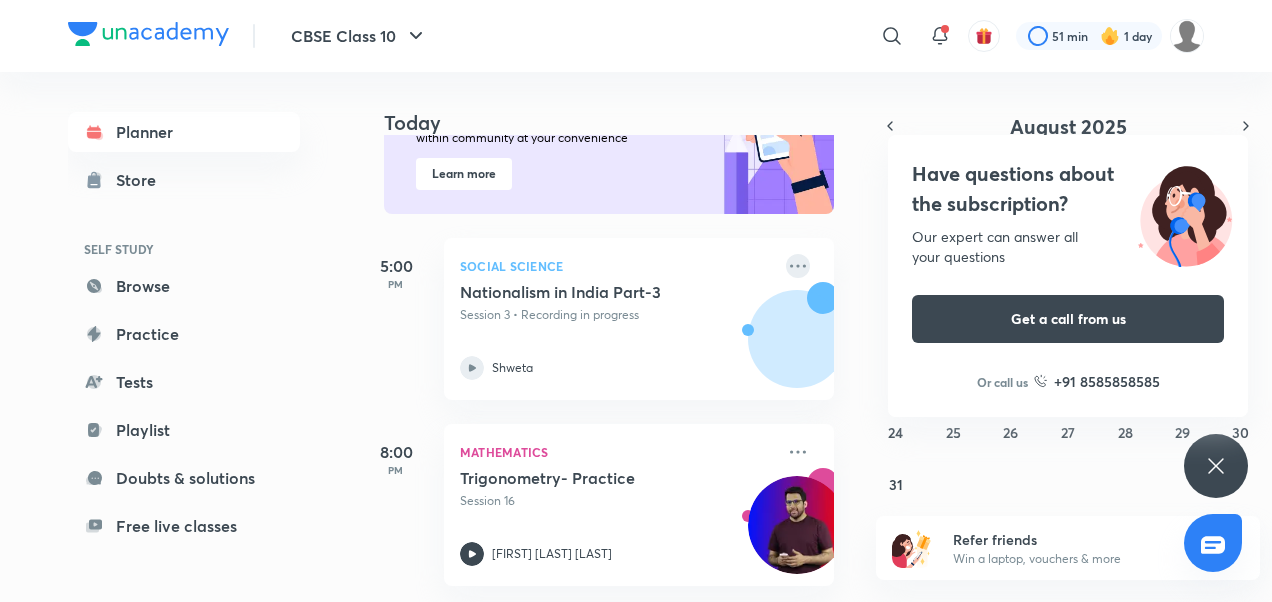 click 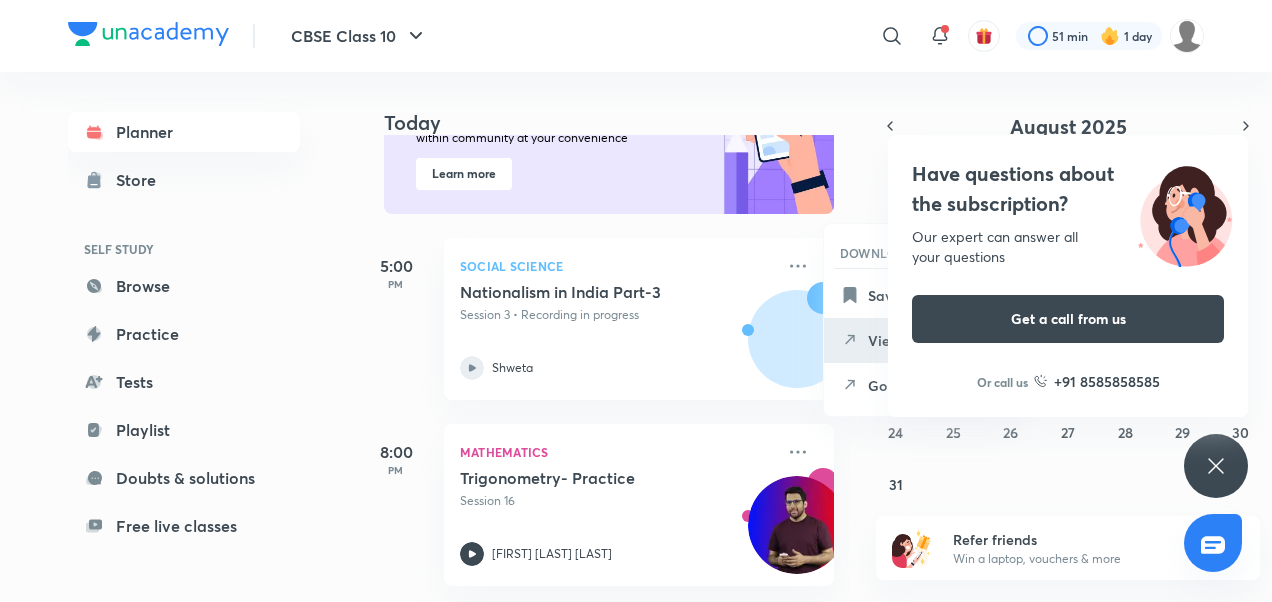 click 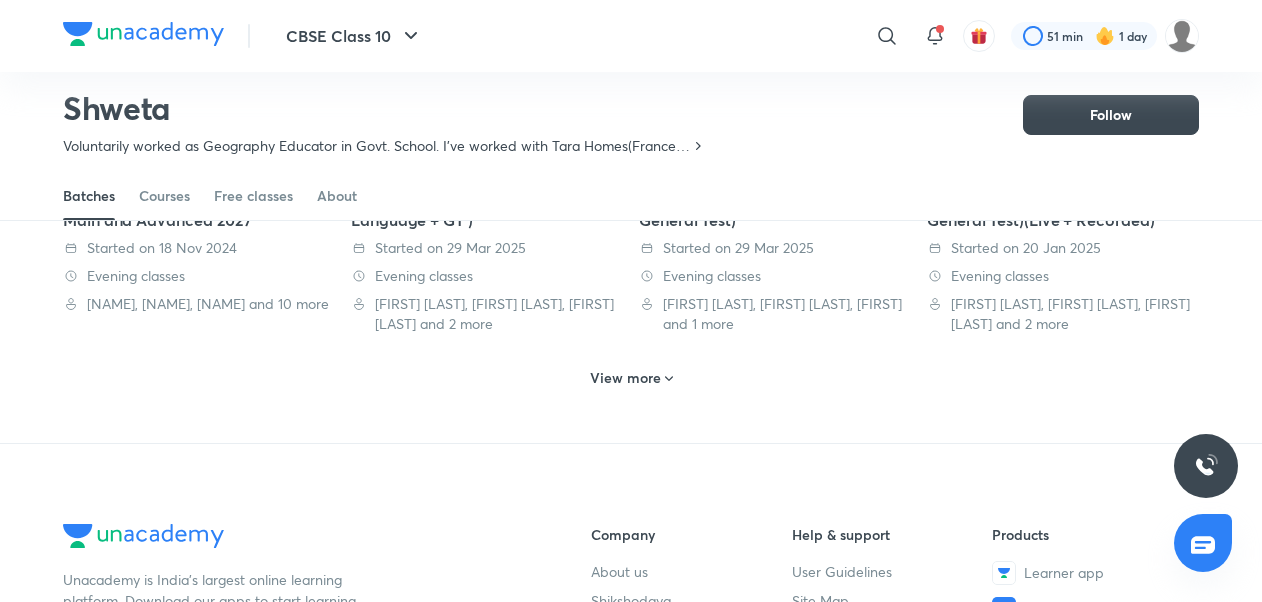 scroll, scrollTop: 1617, scrollLeft: 0, axis: vertical 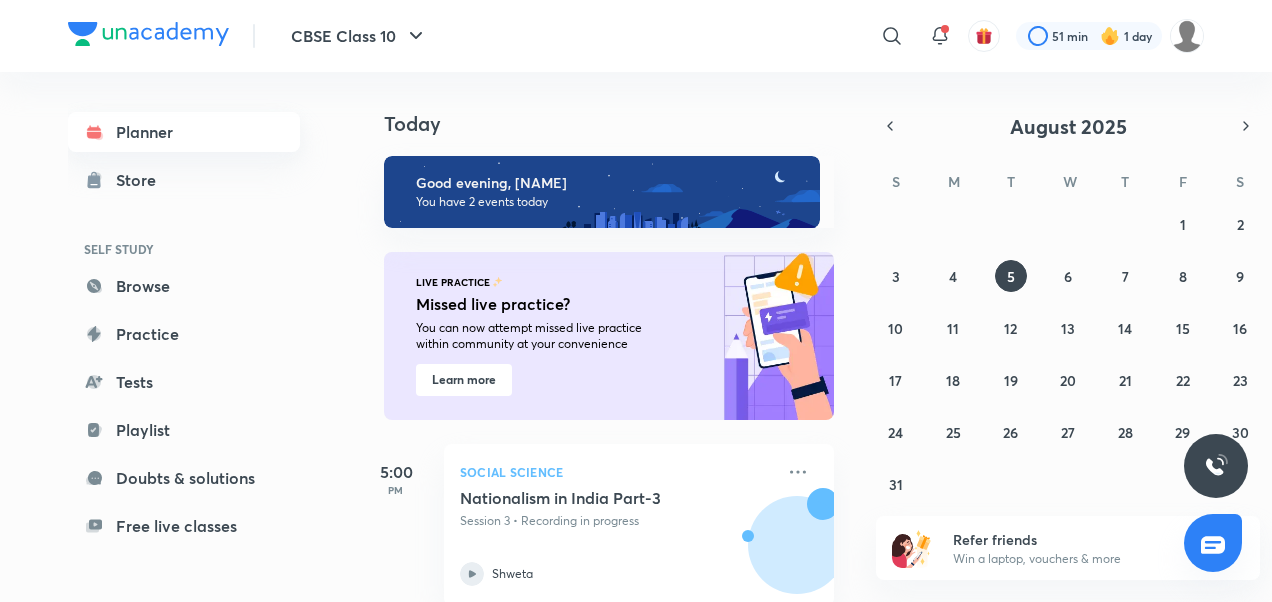 click on "Planner" at bounding box center (184, 132) 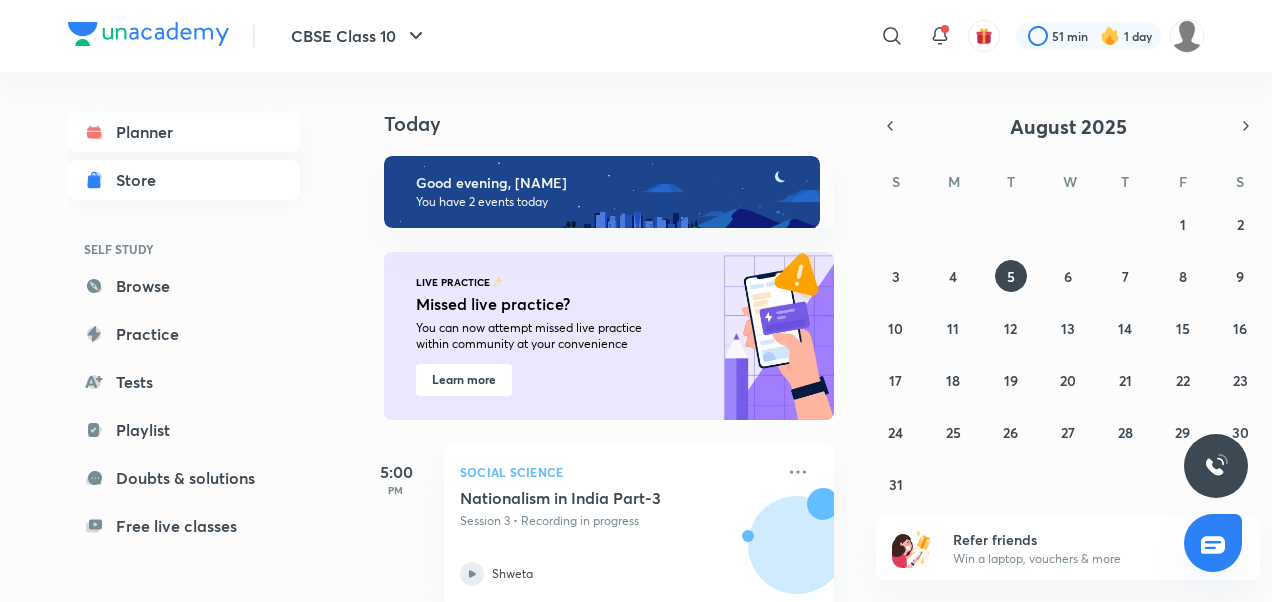 click on "Store" at bounding box center (142, 180) 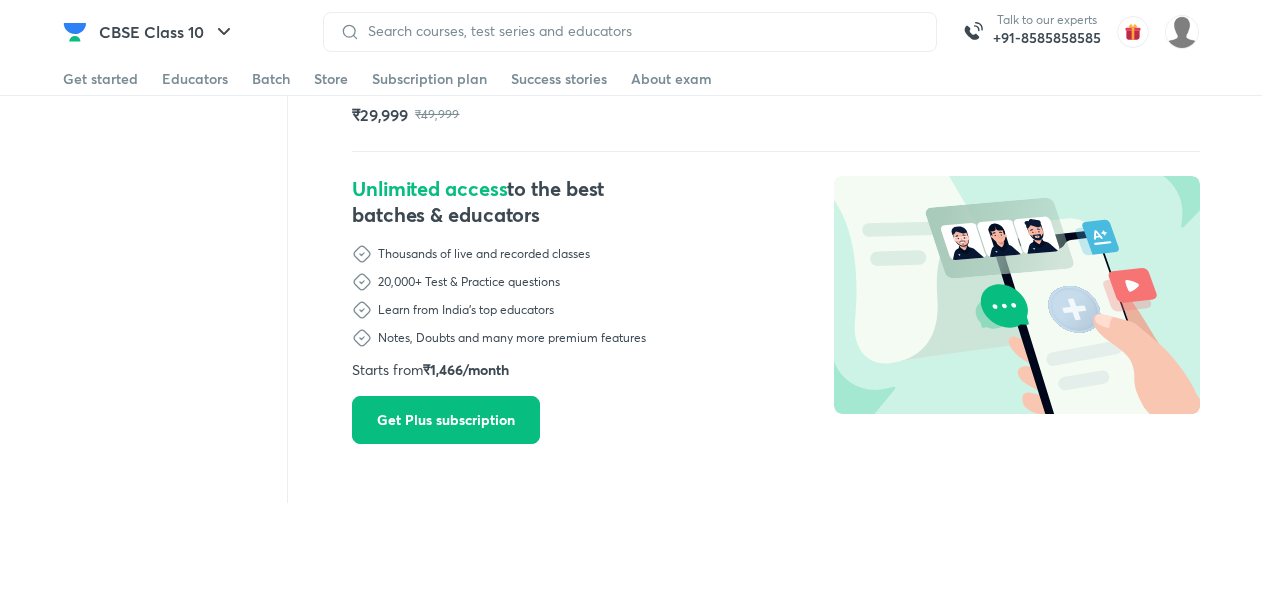 scroll, scrollTop: 0, scrollLeft: 0, axis: both 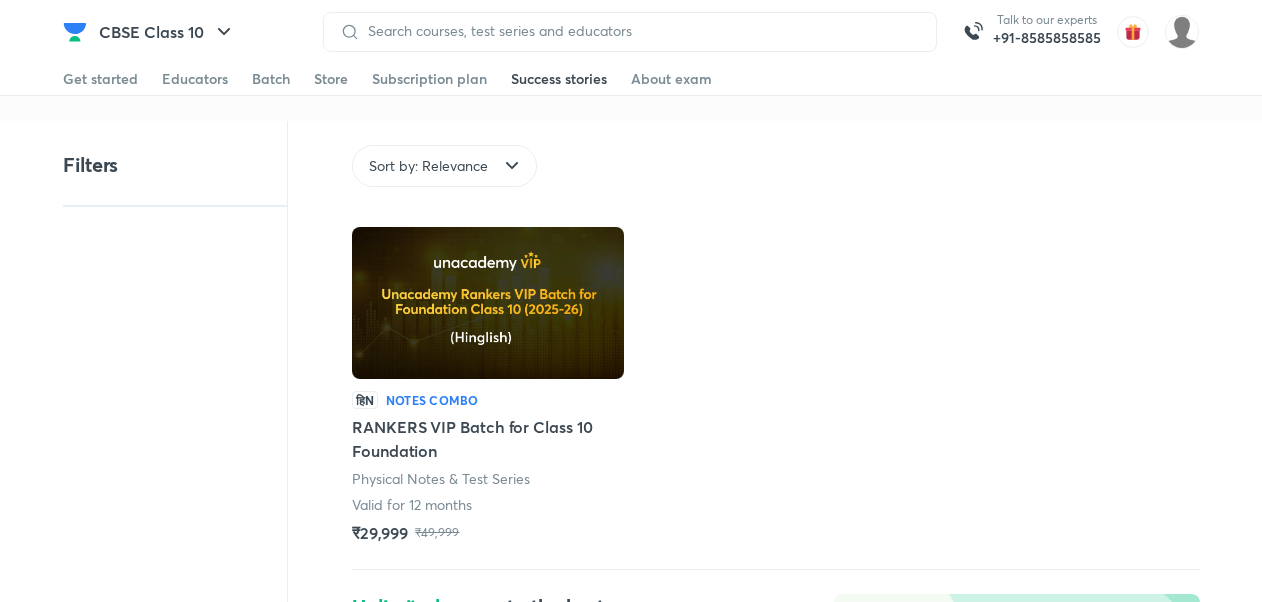 click on "Success stories" at bounding box center [559, 79] 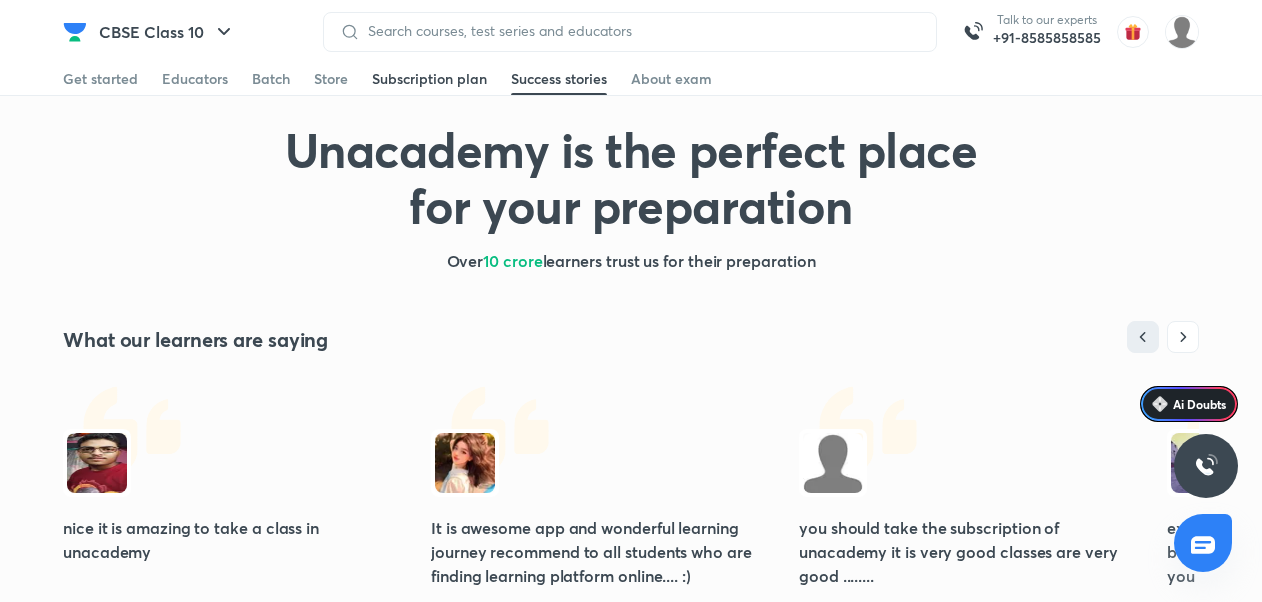 click on "Subscription plan" at bounding box center [429, 79] 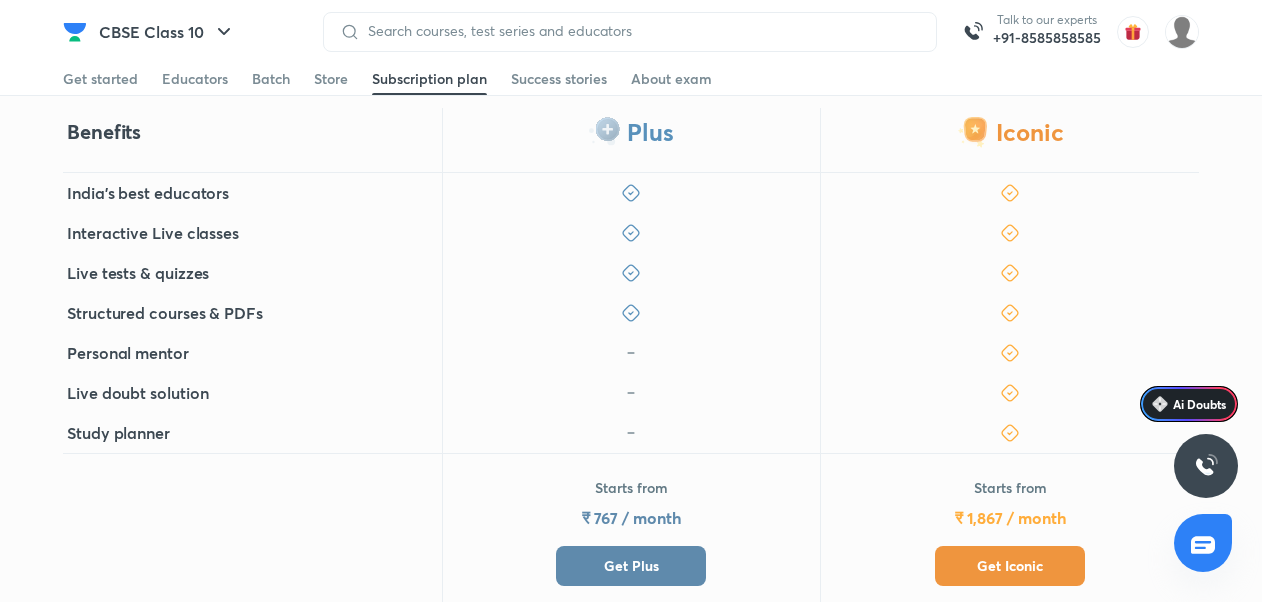 scroll, scrollTop: 527, scrollLeft: 0, axis: vertical 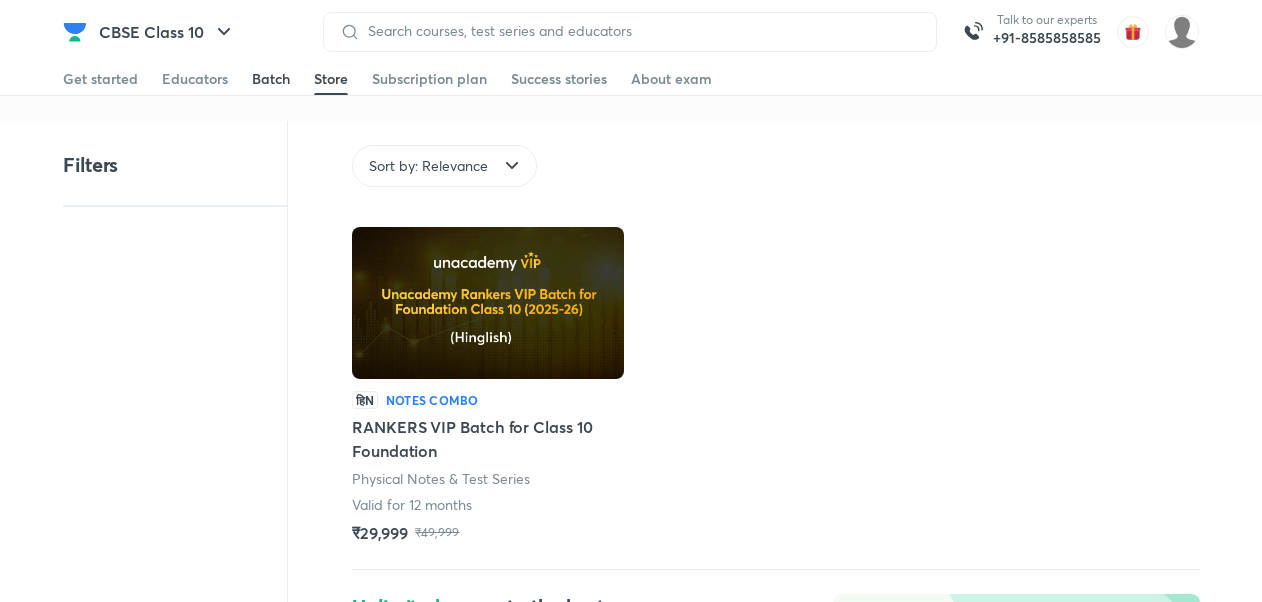 click on "Batch" at bounding box center [271, 79] 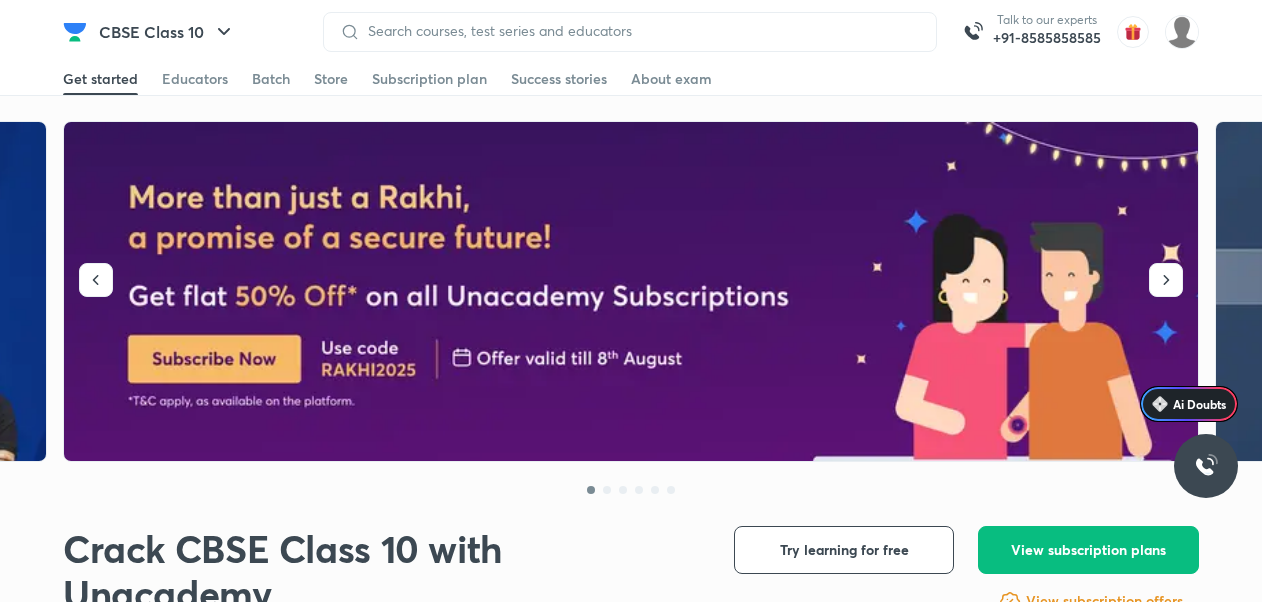 click on "Educators" at bounding box center (195, 79) 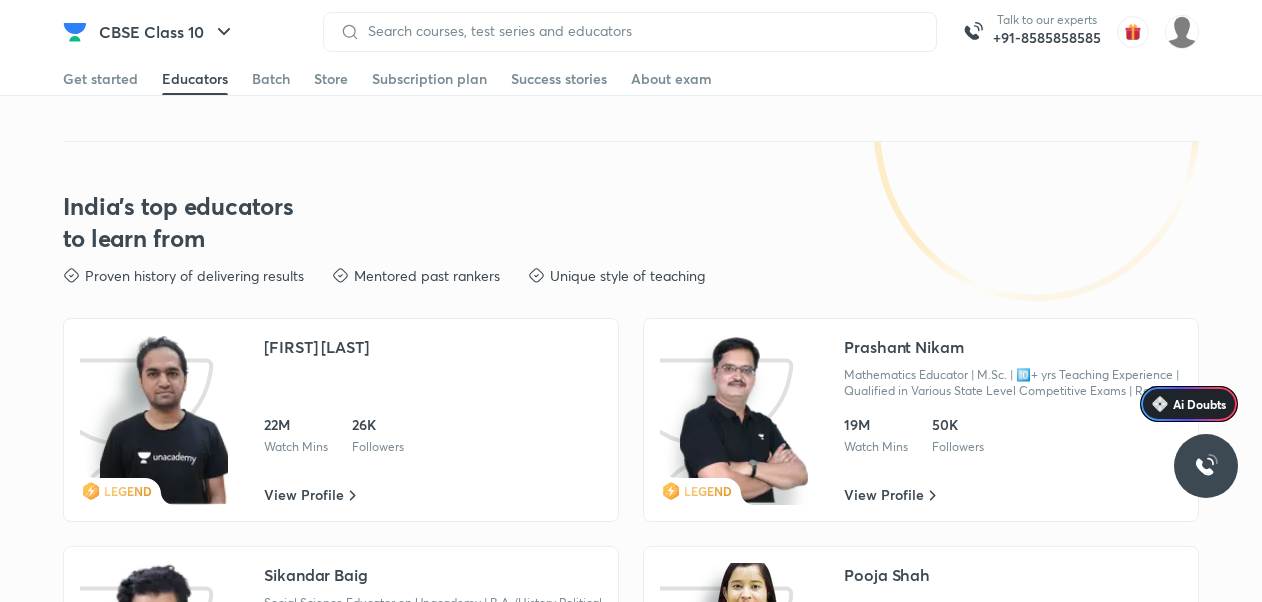 scroll, scrollTop: 4075, scrollLeft: 0, axis: vertical 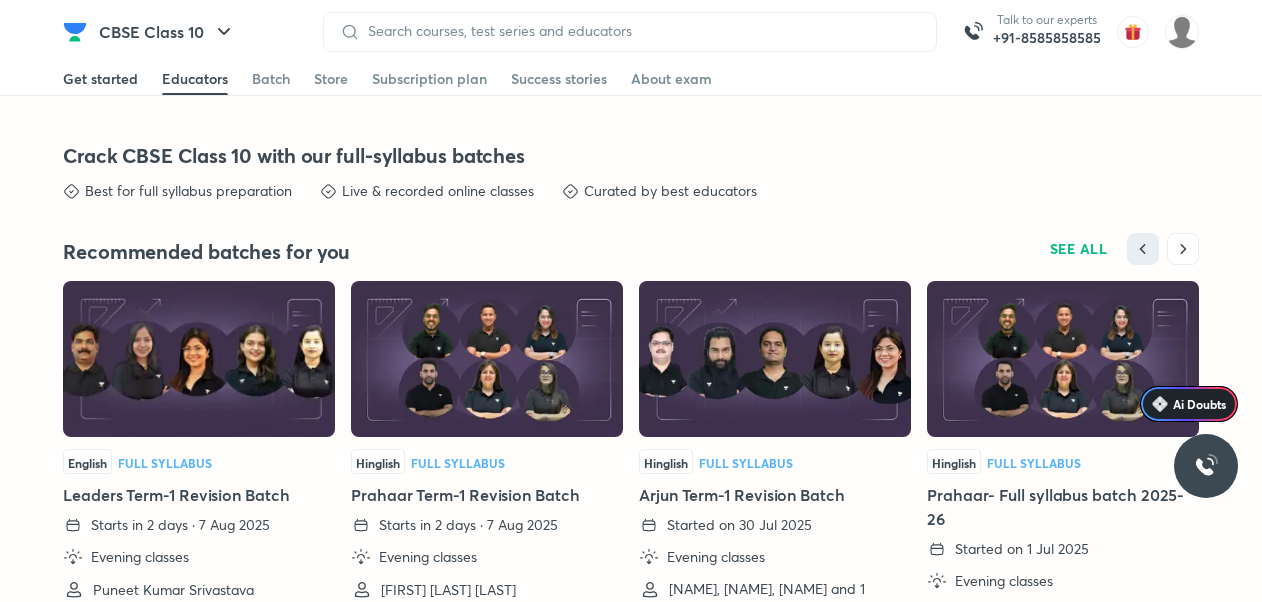 click on "Get started" at bounding box center [100, 79] 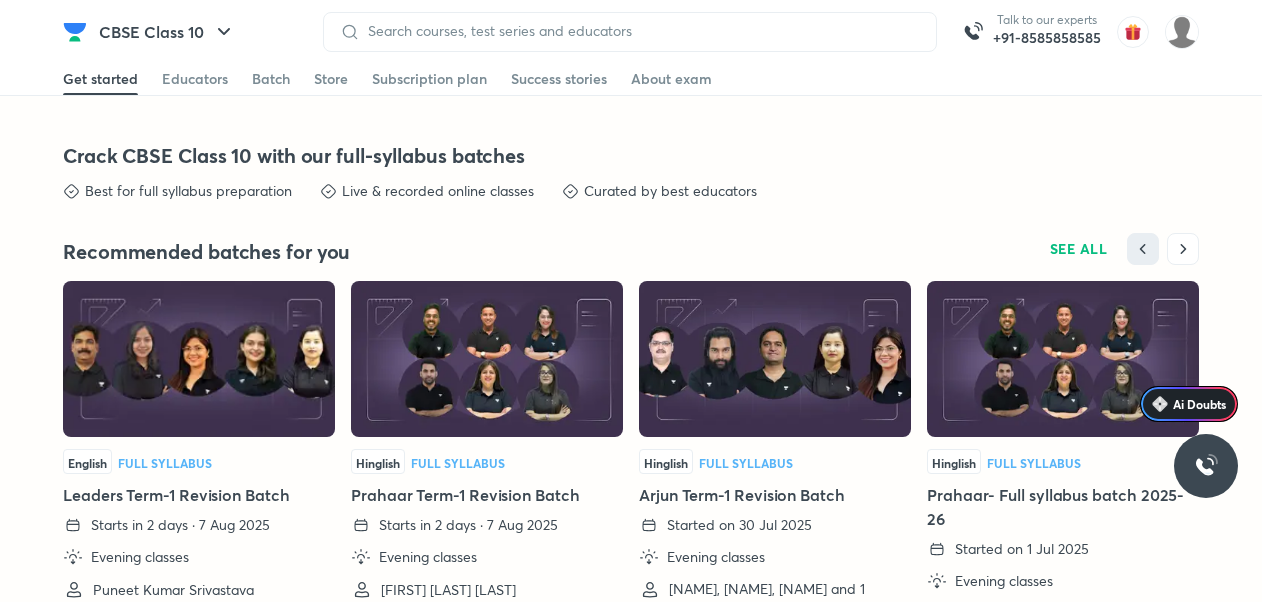 scroll, scrollTop: 0, scrollLeft: 0, axis: both 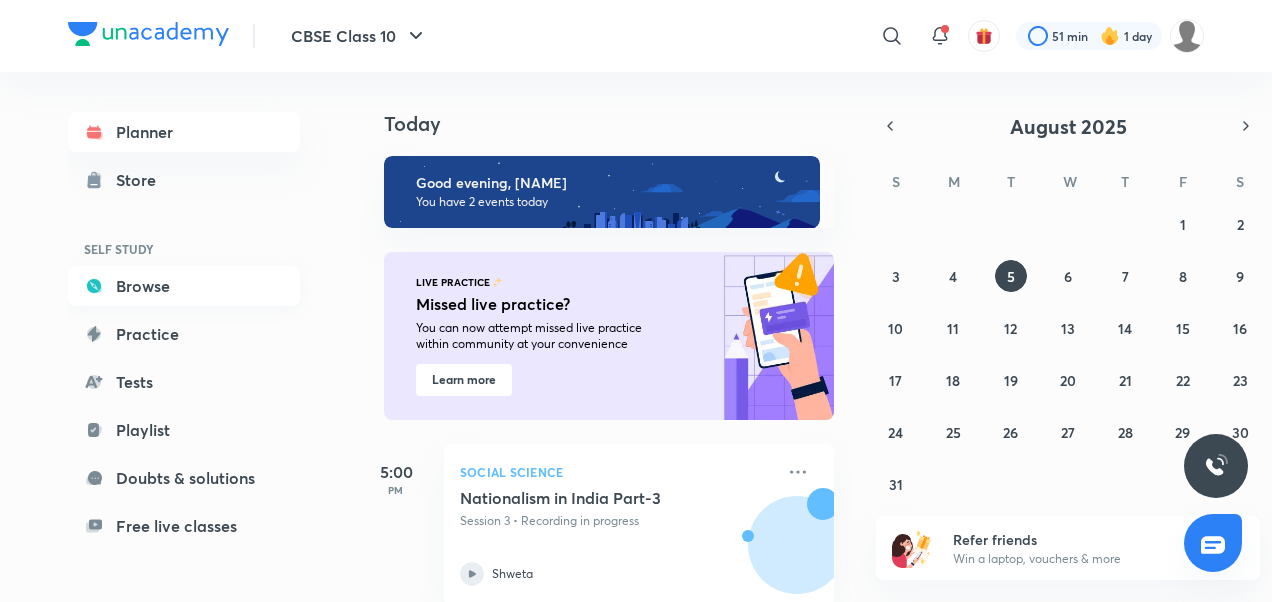 click on "Browse" at bounding box center (184, 286) 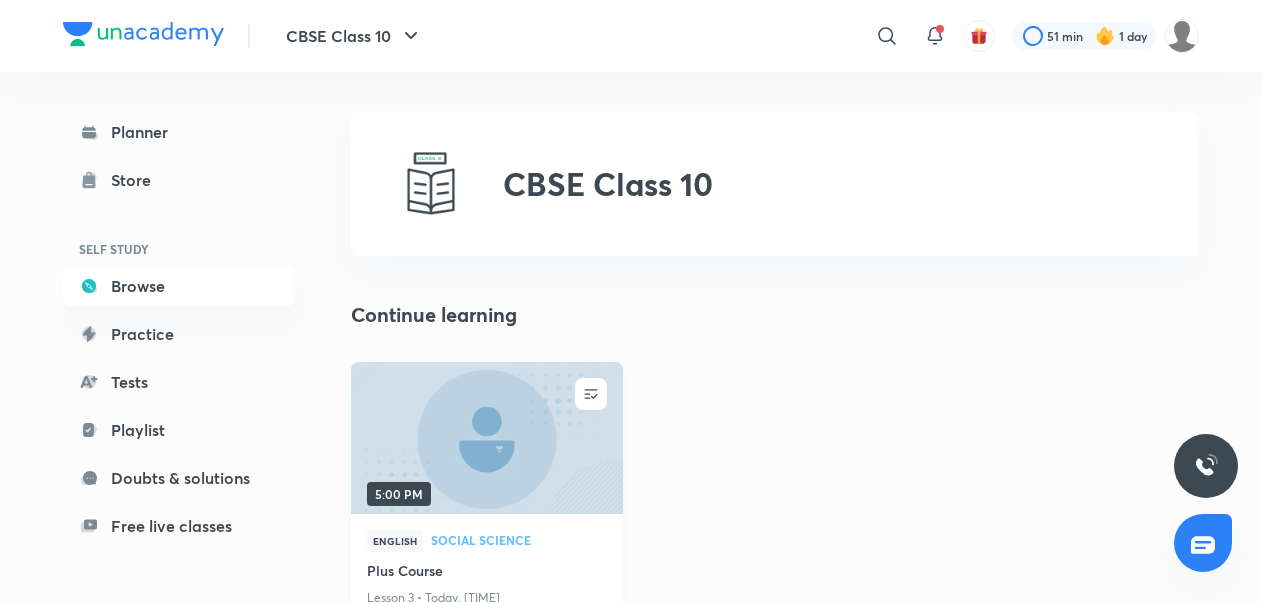 click at bounding box center (486, 437) 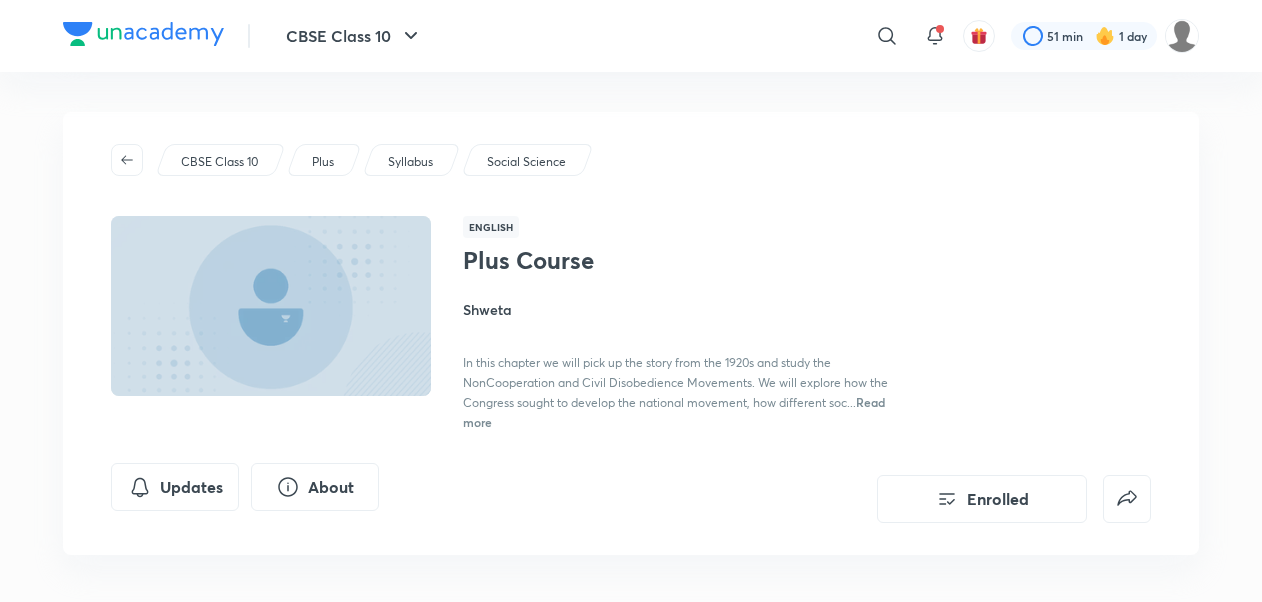 click at bounding box center (271, 306) 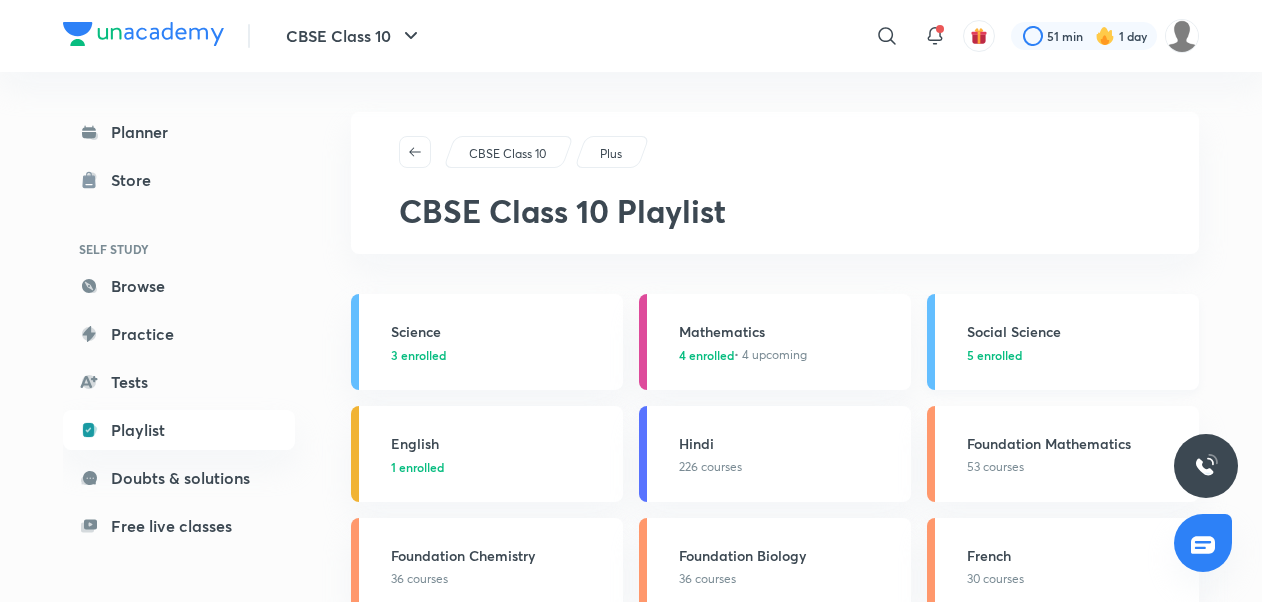 click on "Social Science" at bounding box center (1077, 331) 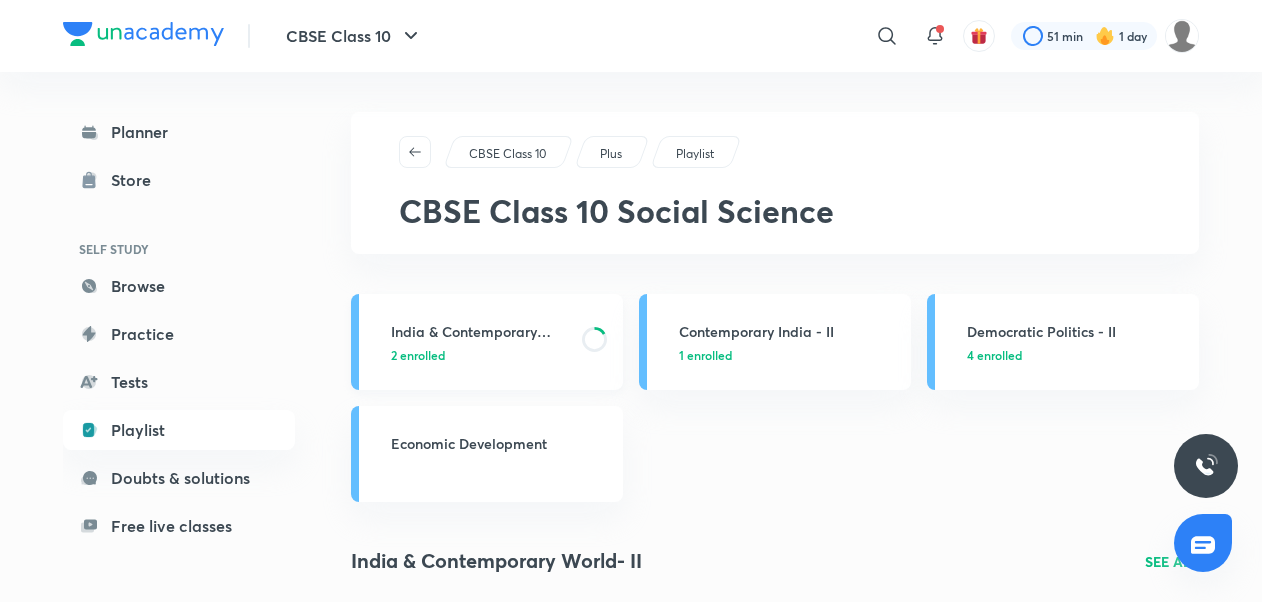 click on "2 enrolled" at bounding box center (480, 355) 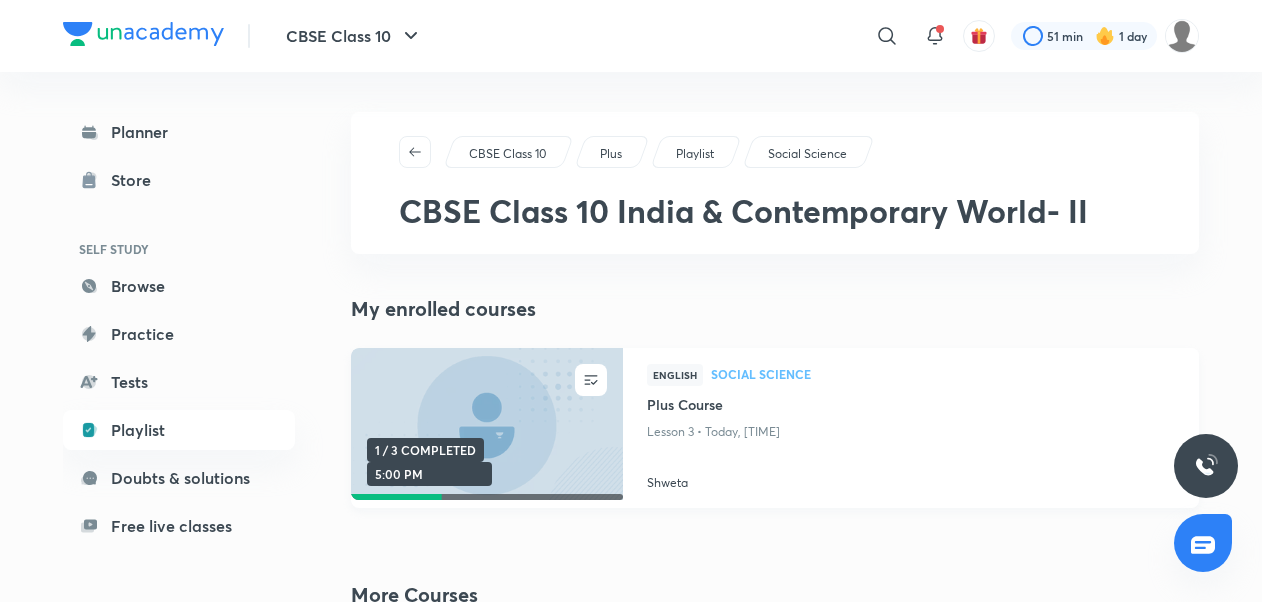 click at bounding box center (486, 424) 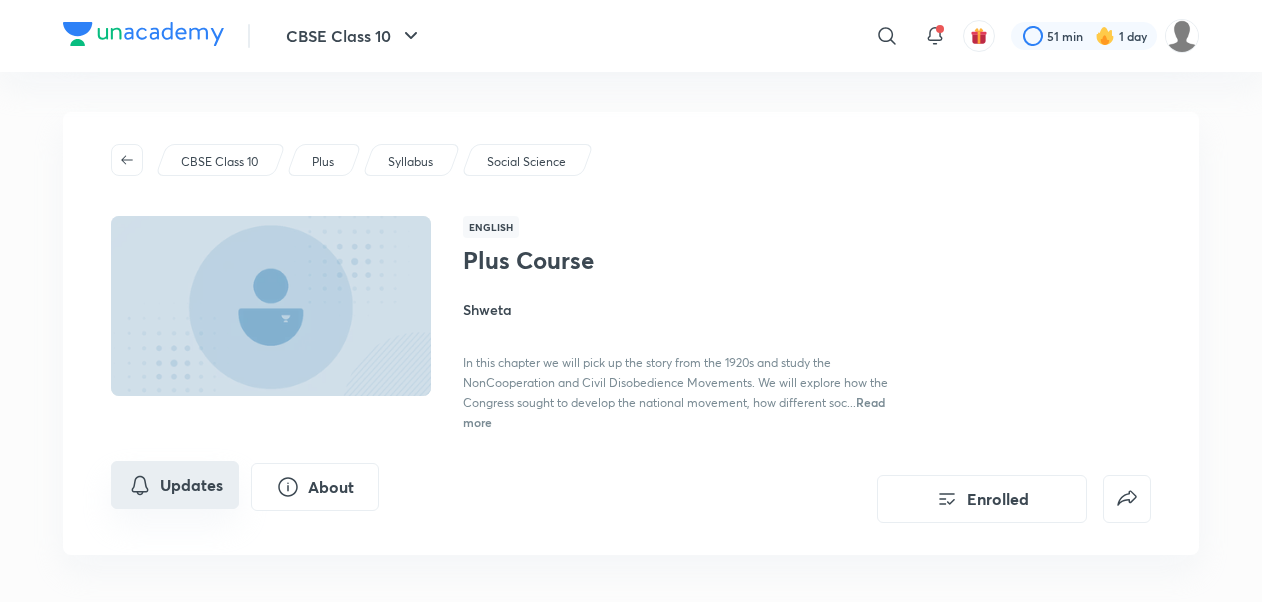 click 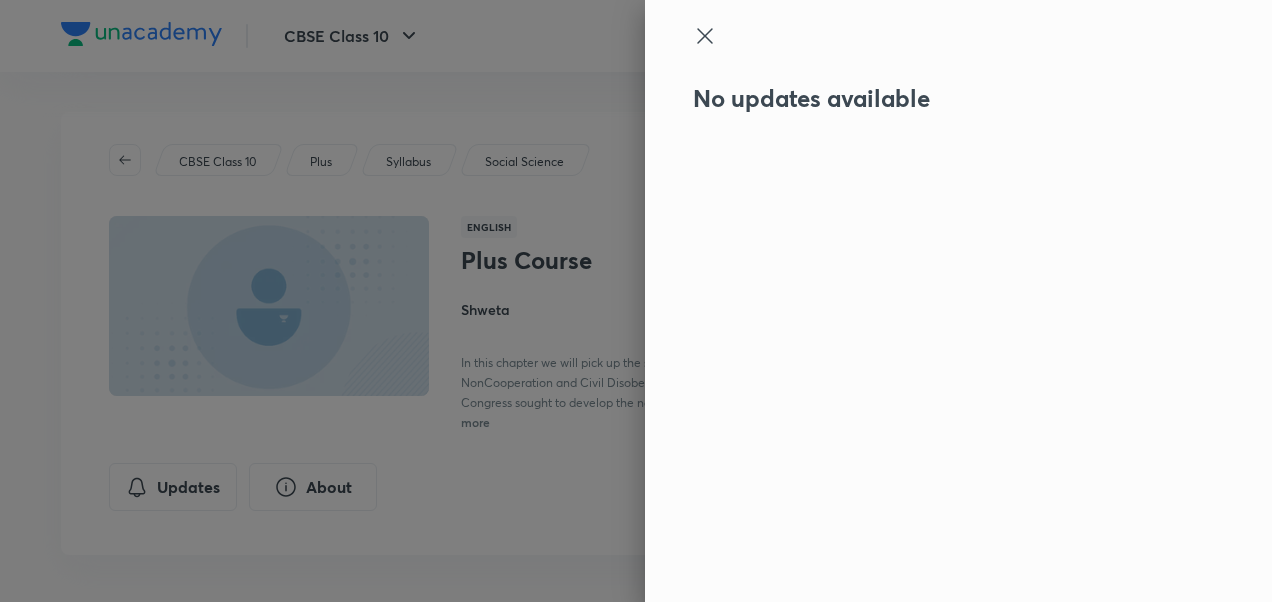 click 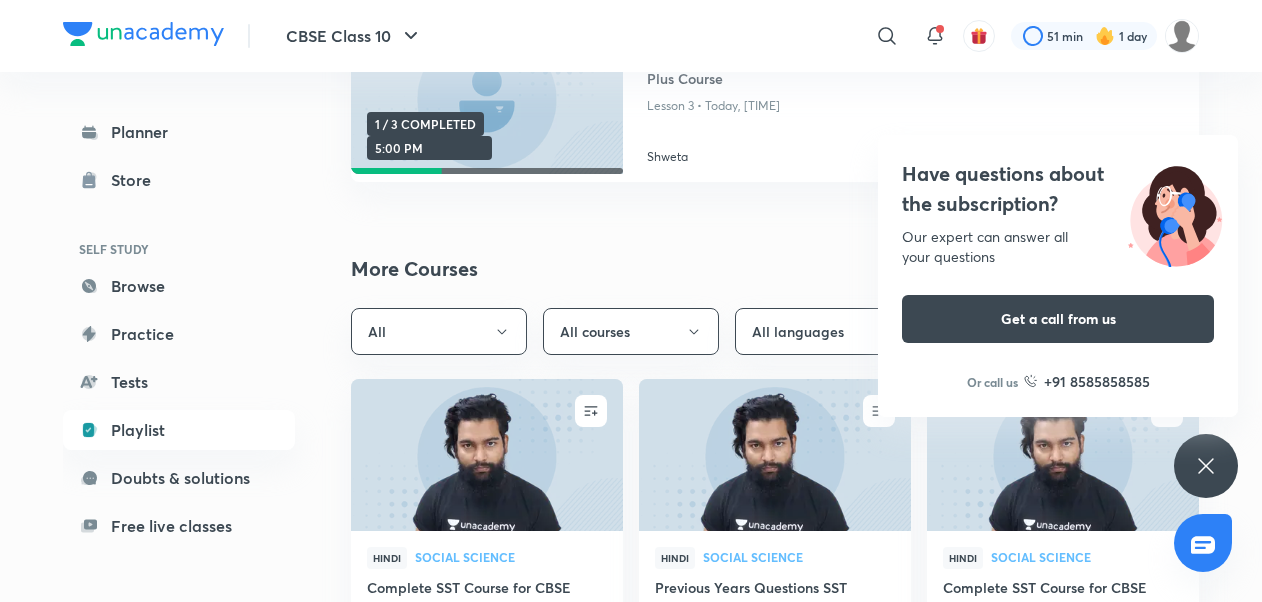 scroll, scrollTop: 320, scrollLeft: 0, axis: vertical 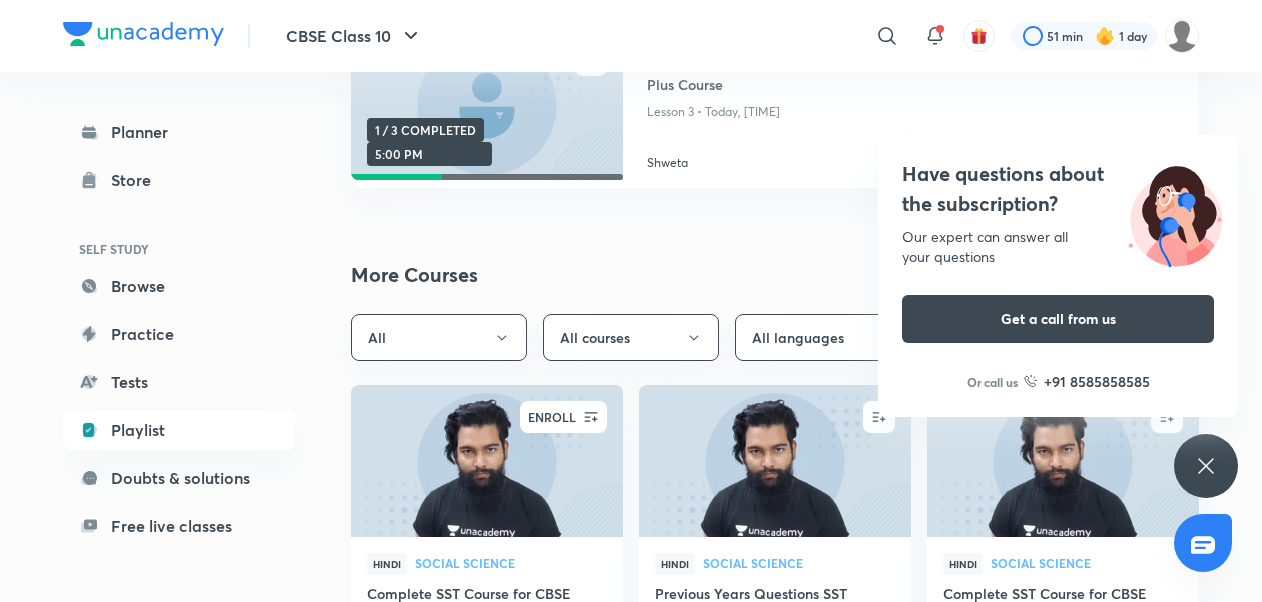 click at bounding box center (591, 417) 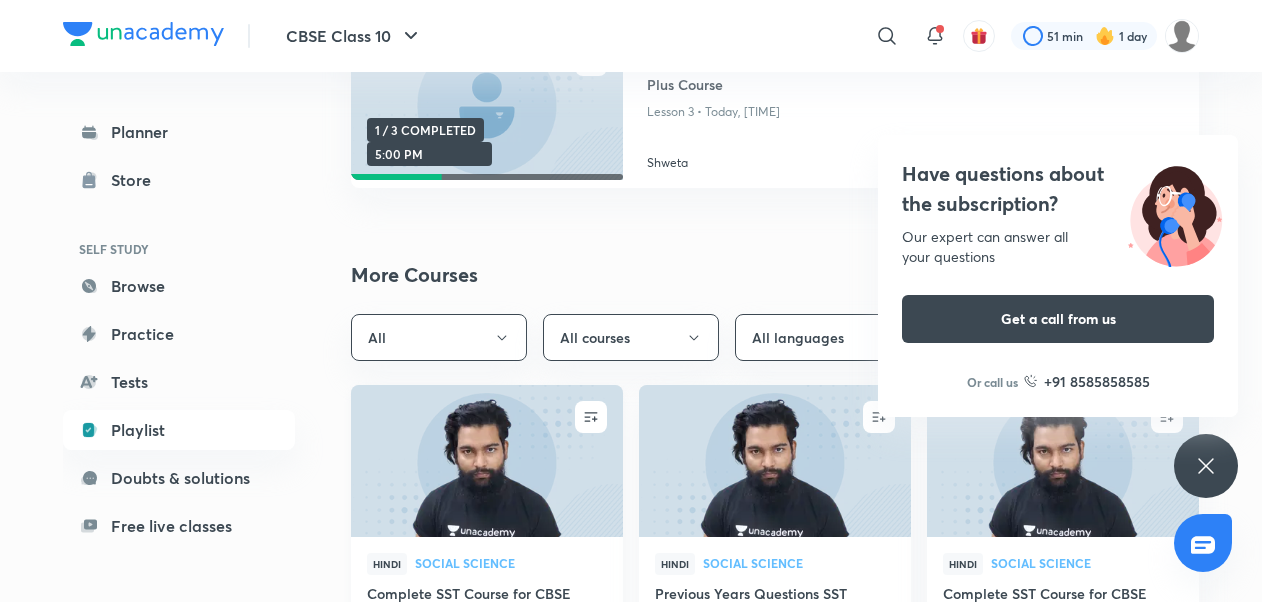 click at bounding box center (486, 461) 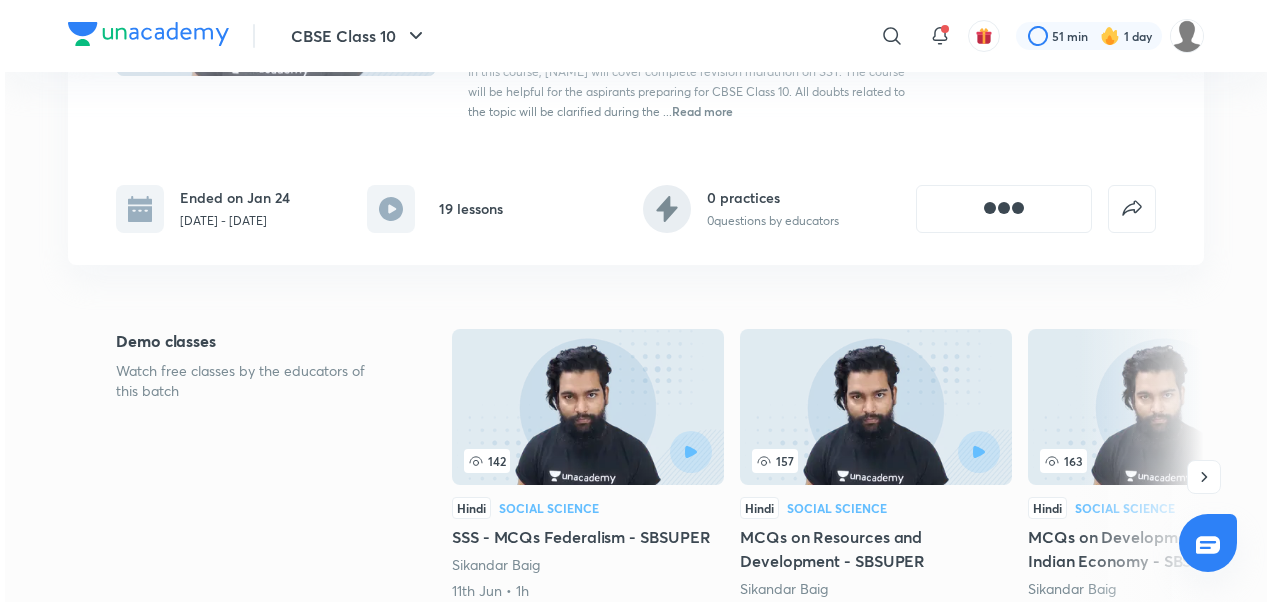 scroll, scrollTop: 0, scrollLeft: 0, axis: both 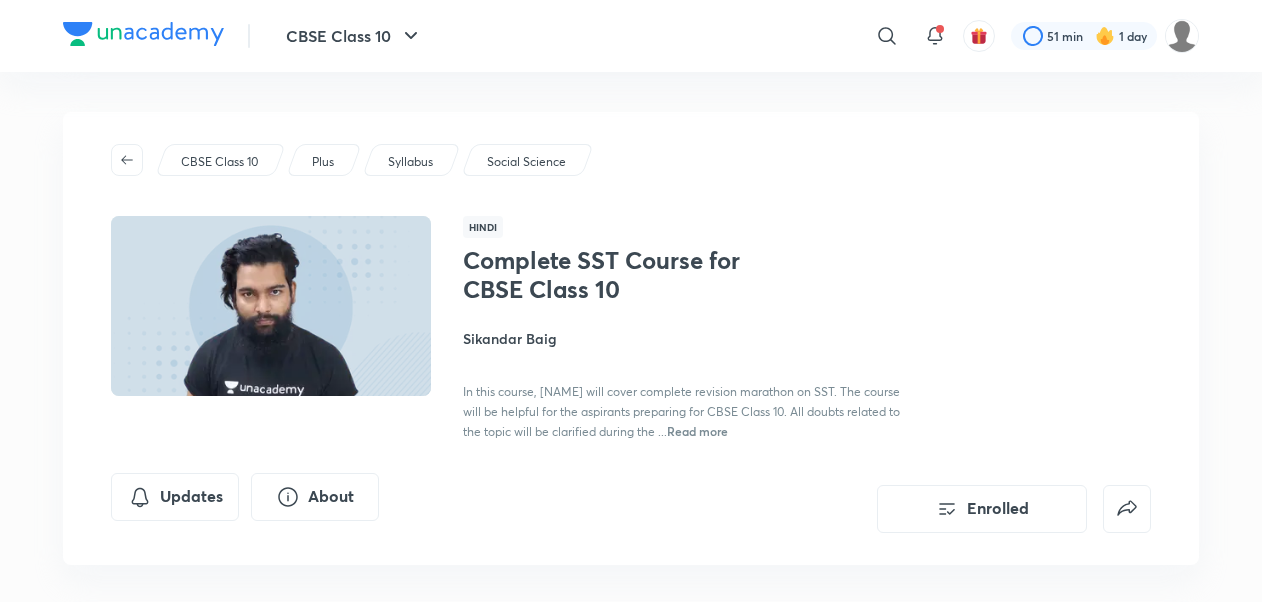 click at bounding box center [271, 306] 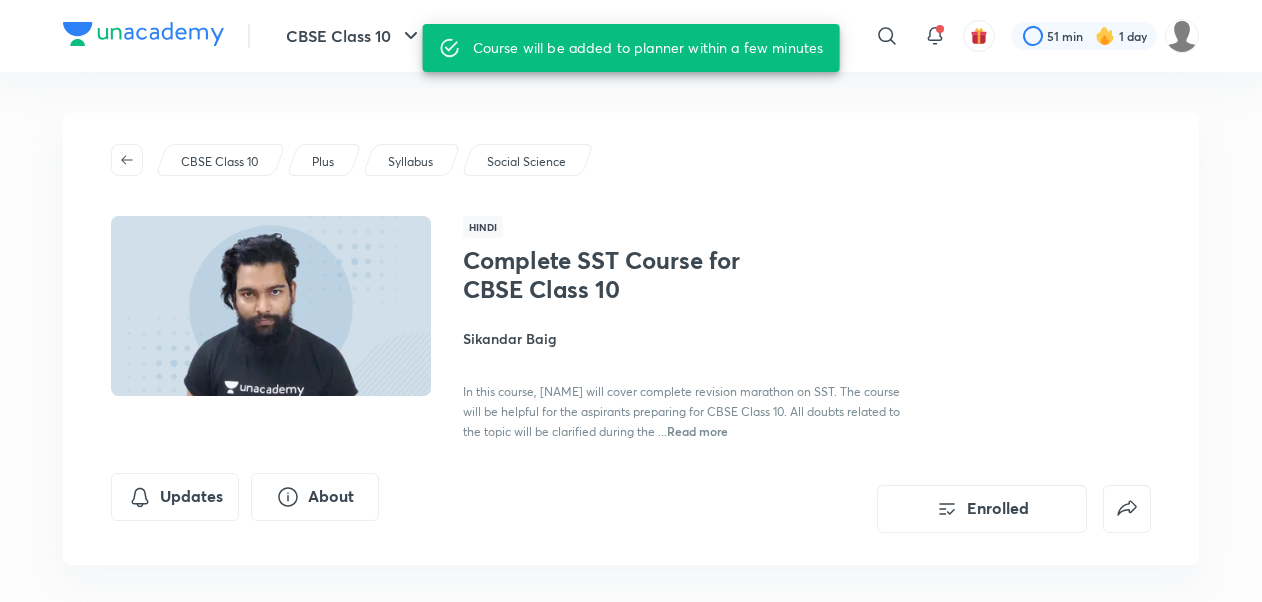 click on "CBSE Class 10" at bounding box center (219, 162) 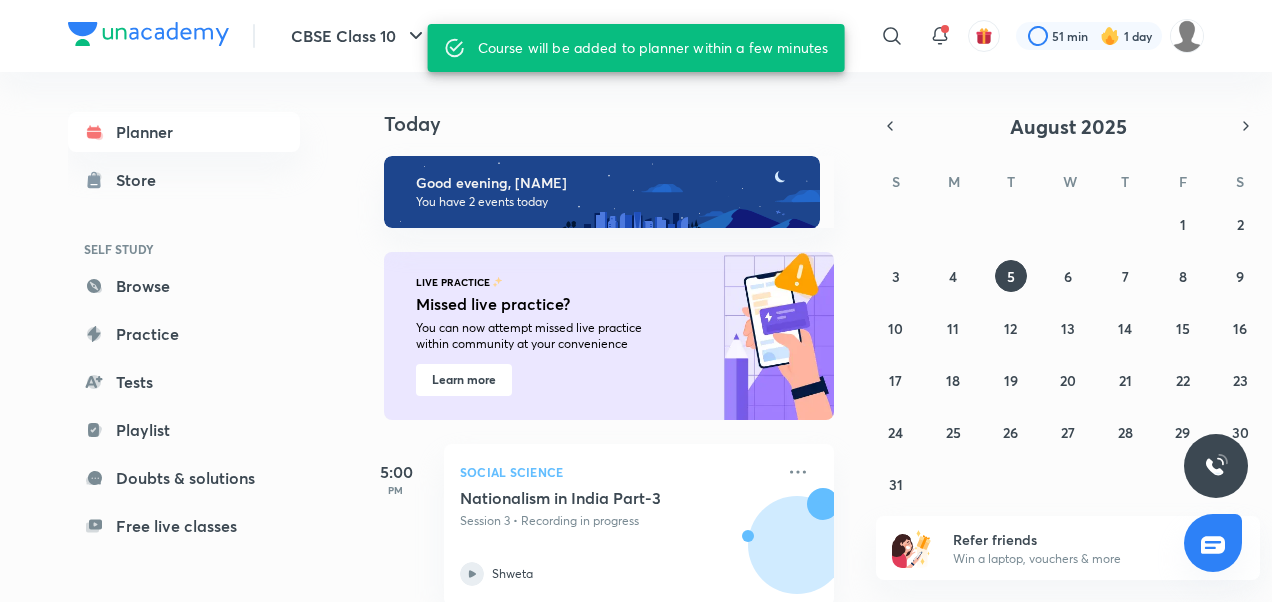 click 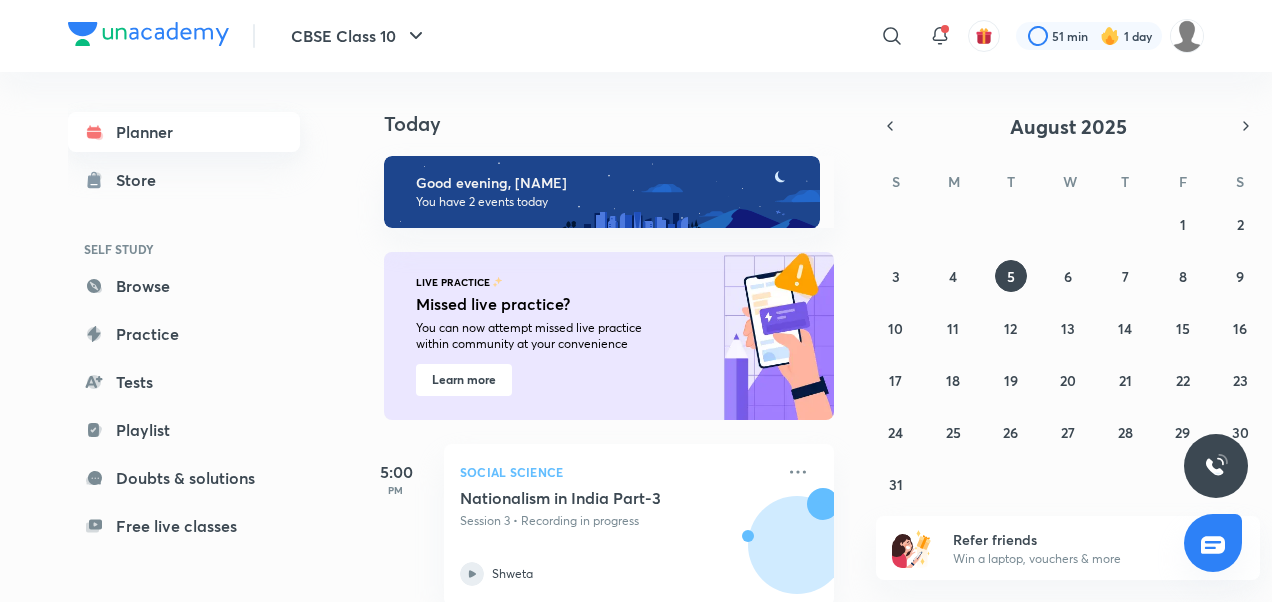 click on "Planner" at bounding box center [184, 132] 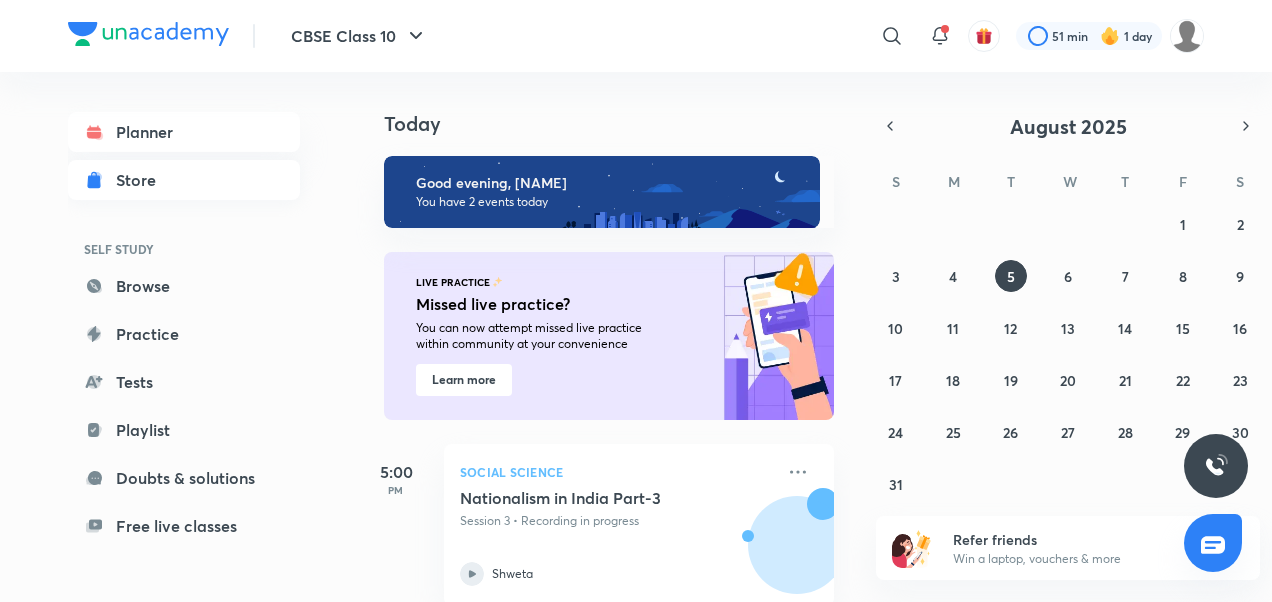 click on "Store" at bounding box center [142, 180] 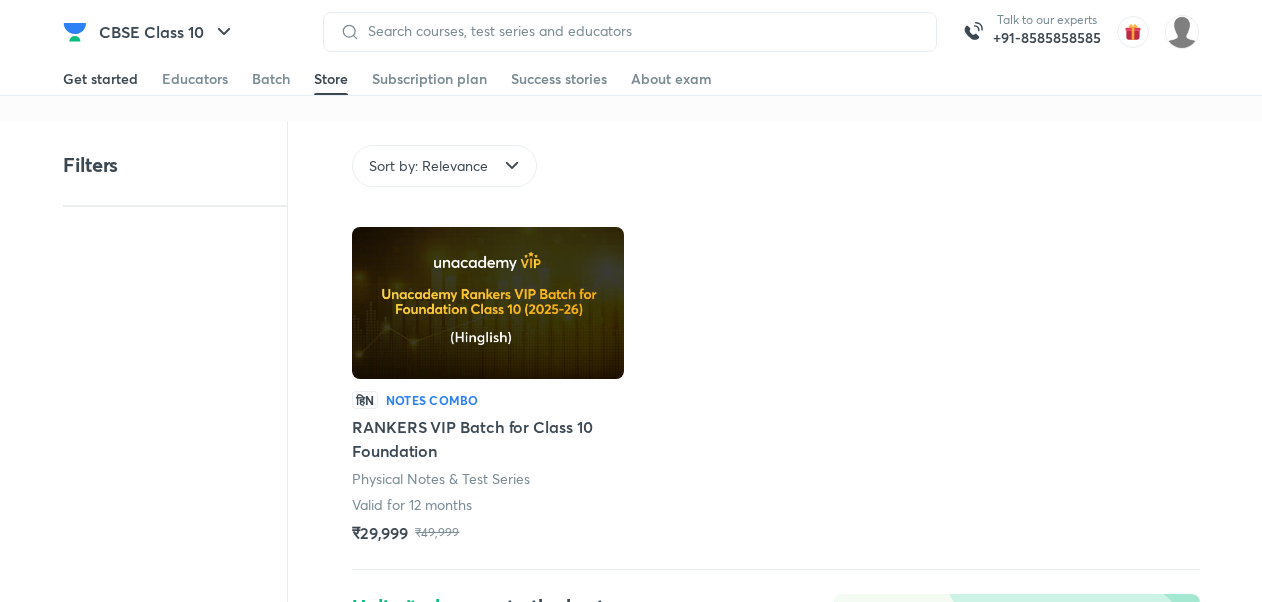 click on "Get started" at bounding box center [100, 79] 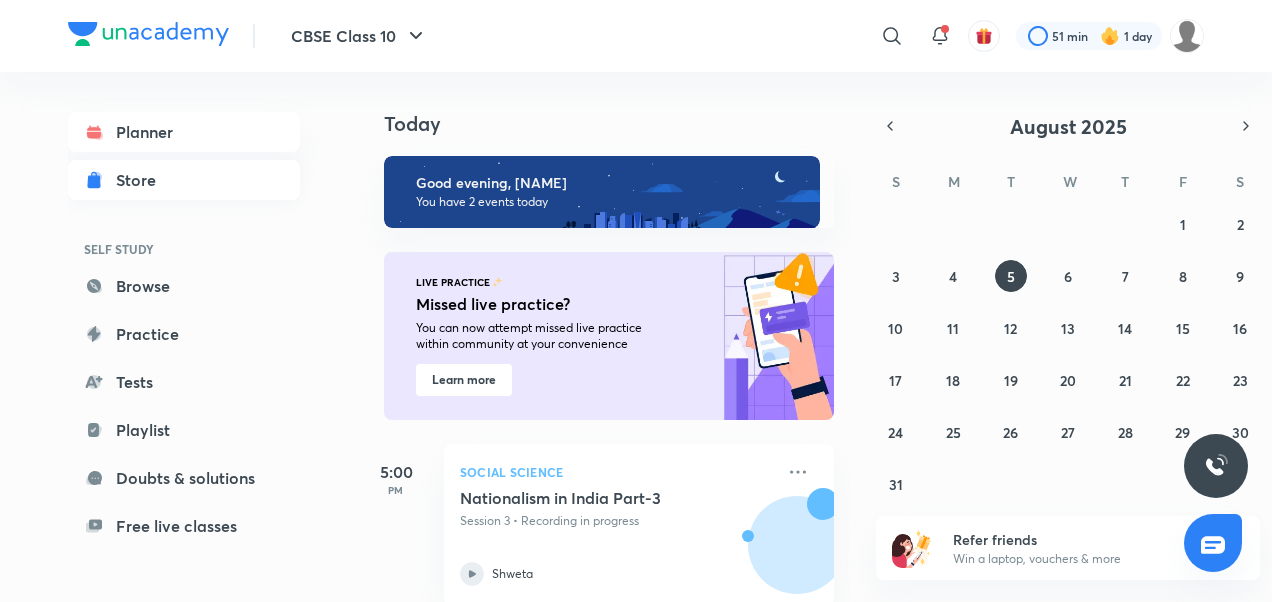 click on "Store" at bounding box center (184, 180) 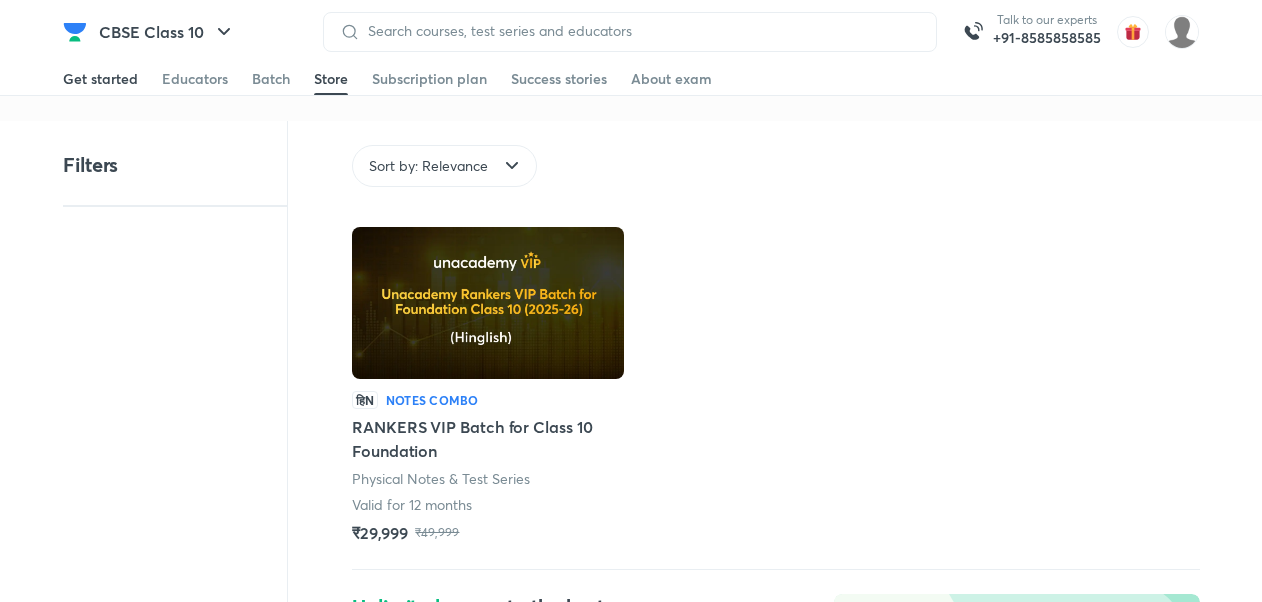 click on "Get started" at bounding box center [100, 79] 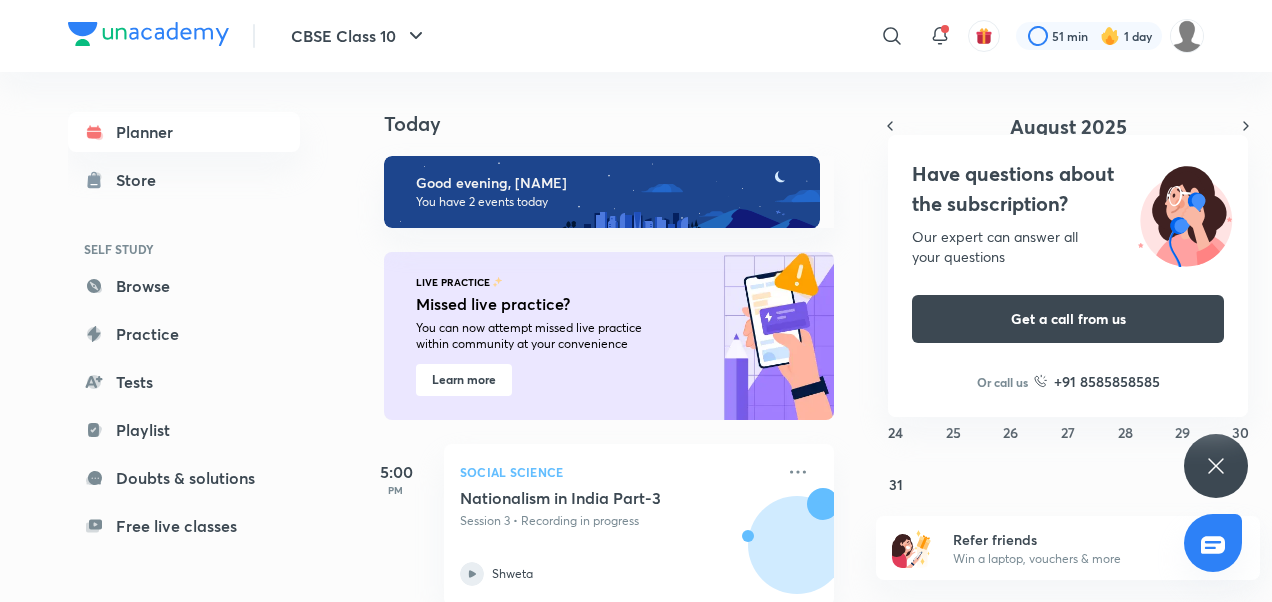 click on "Session 3 • Recording in progress" at bounding box center (617, 521) 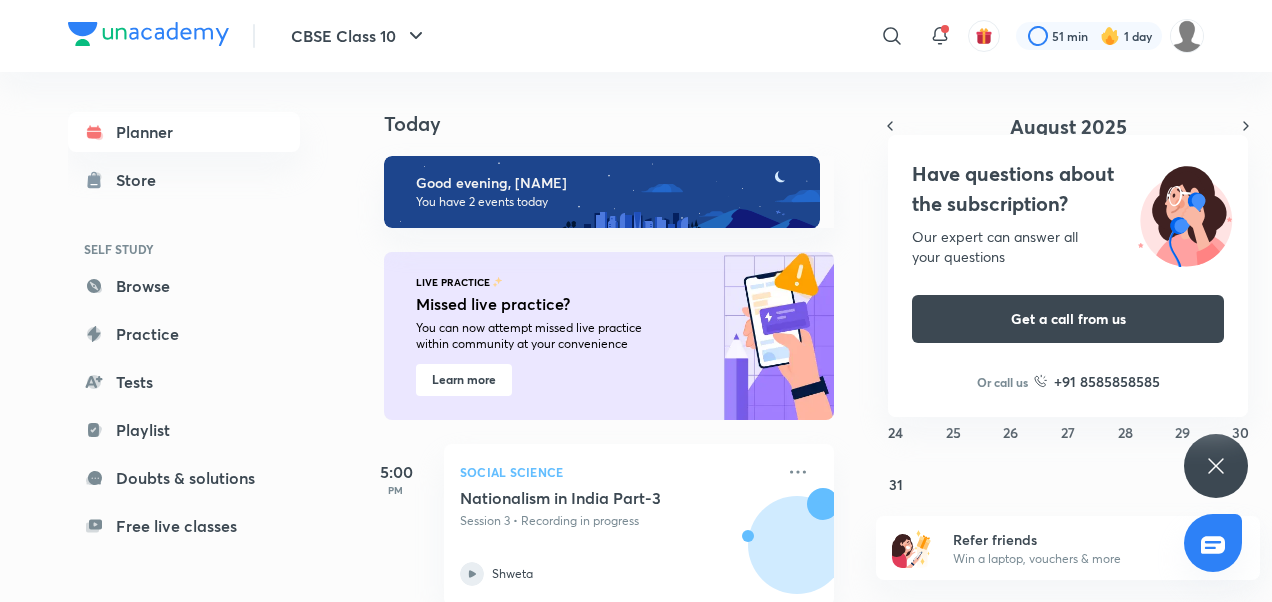 click on "Nationalism in India Part-3 Session 3 • Recording in progress [NAME]" at bounding box center [617, 537] 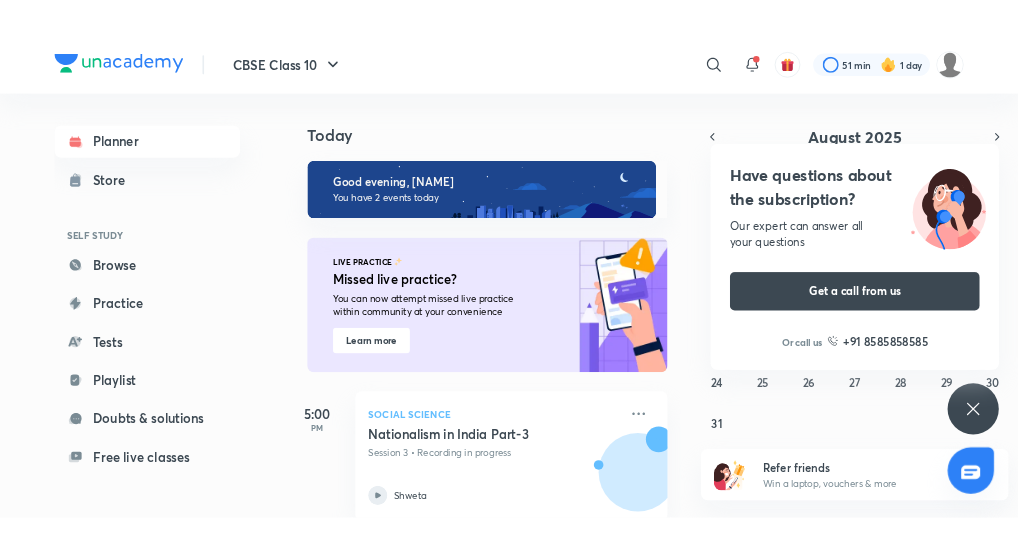 scroll, scrollTop: 221, scrollLeft: 0, axis: vertical 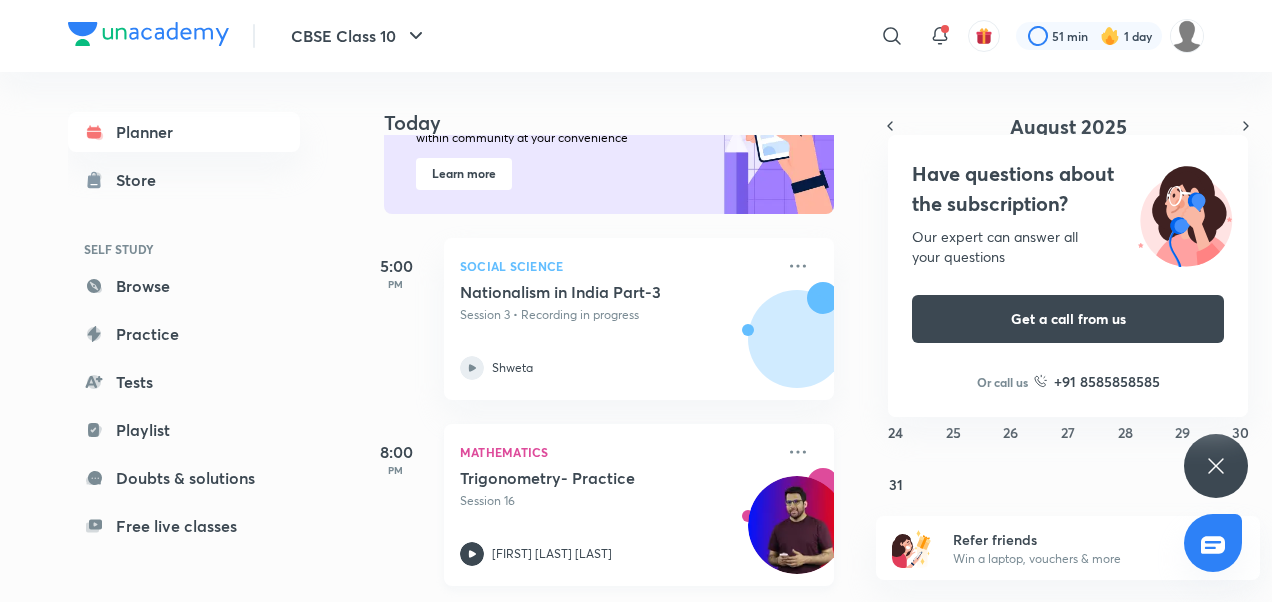 click 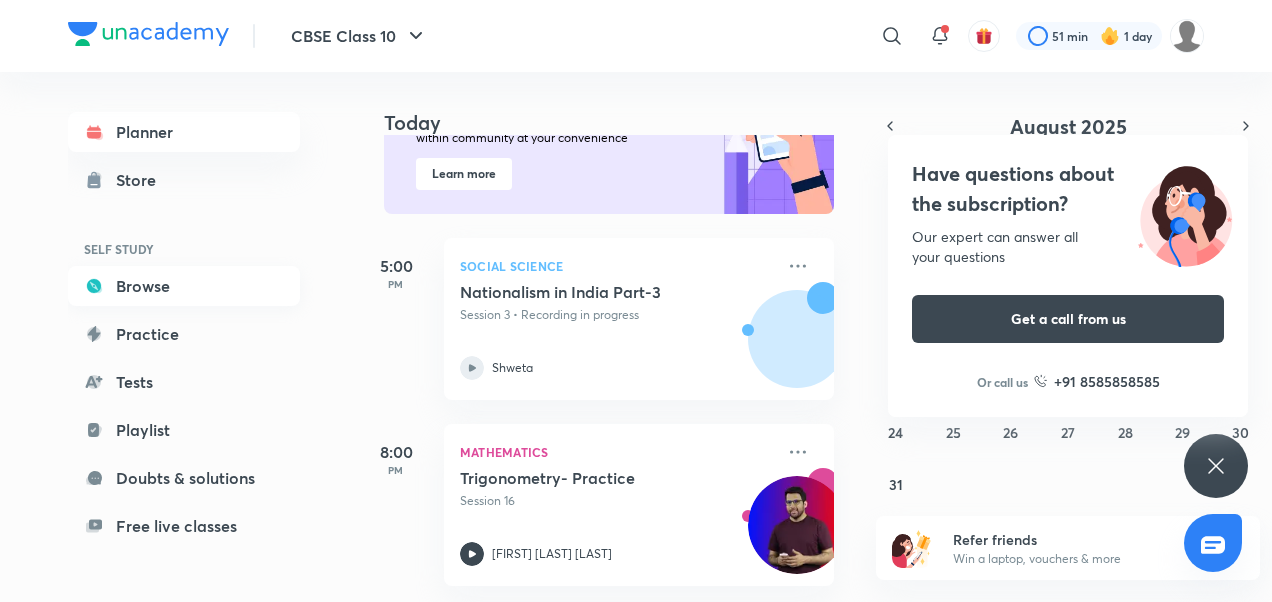 click on "Browse" at bounding box center (184, 286) 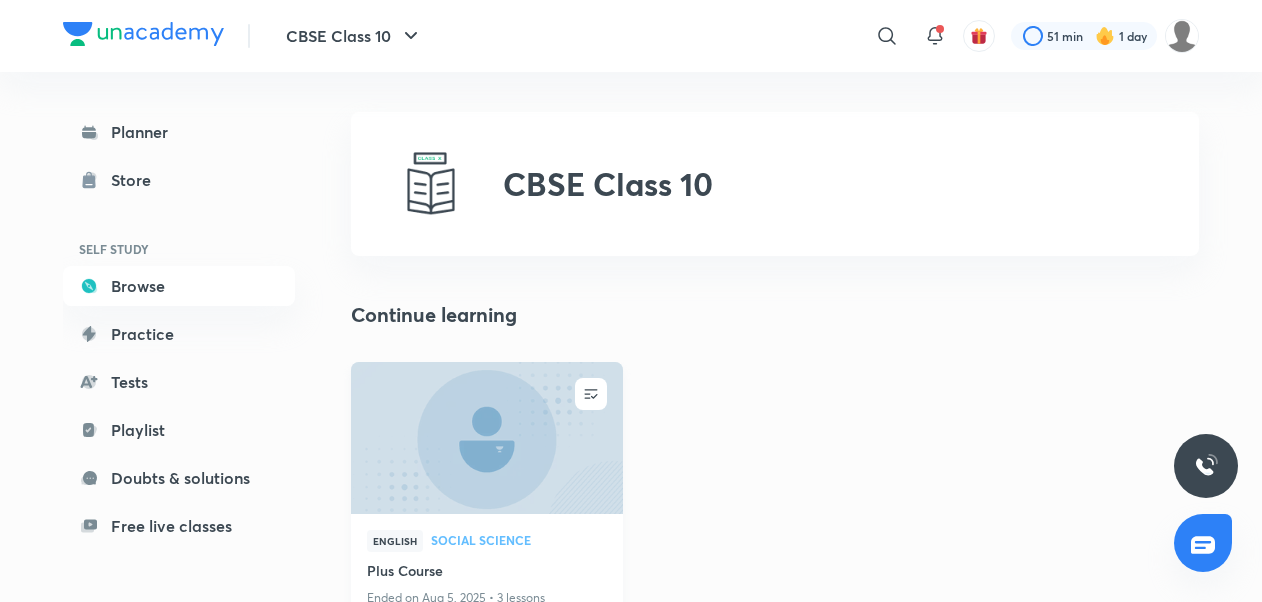 click on "English Social Science Plus Course Ended on [DATE] • 3 lessons [NAME]" at bounding box center (487, 583) 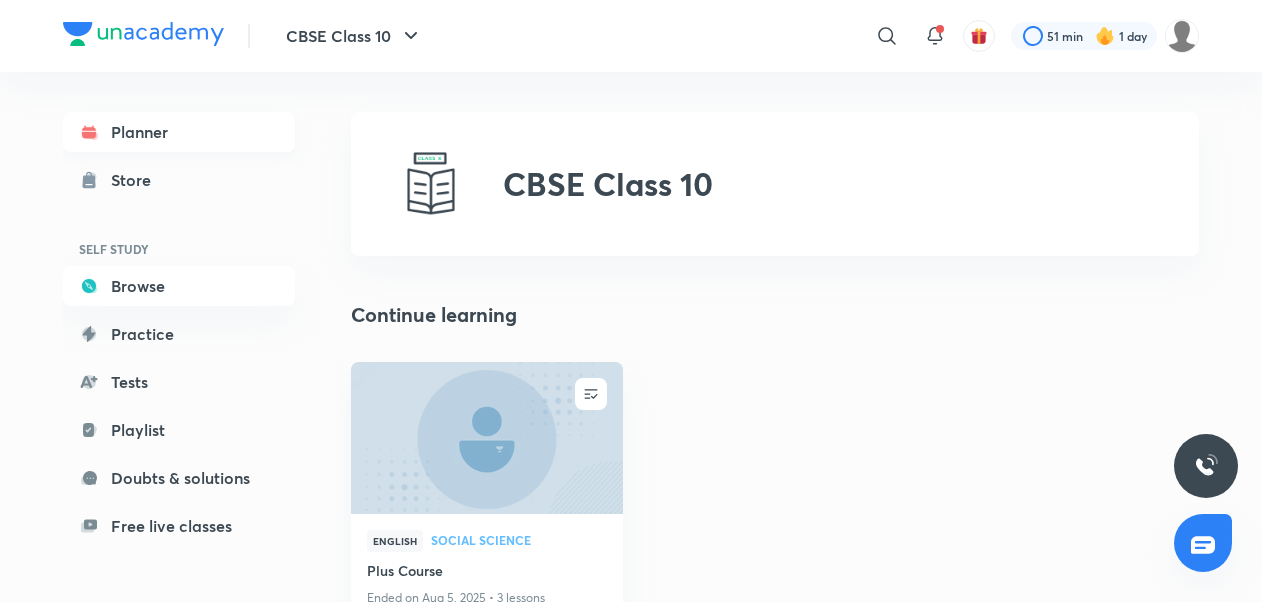 click on "Planner" at bounding box center [179, 132] 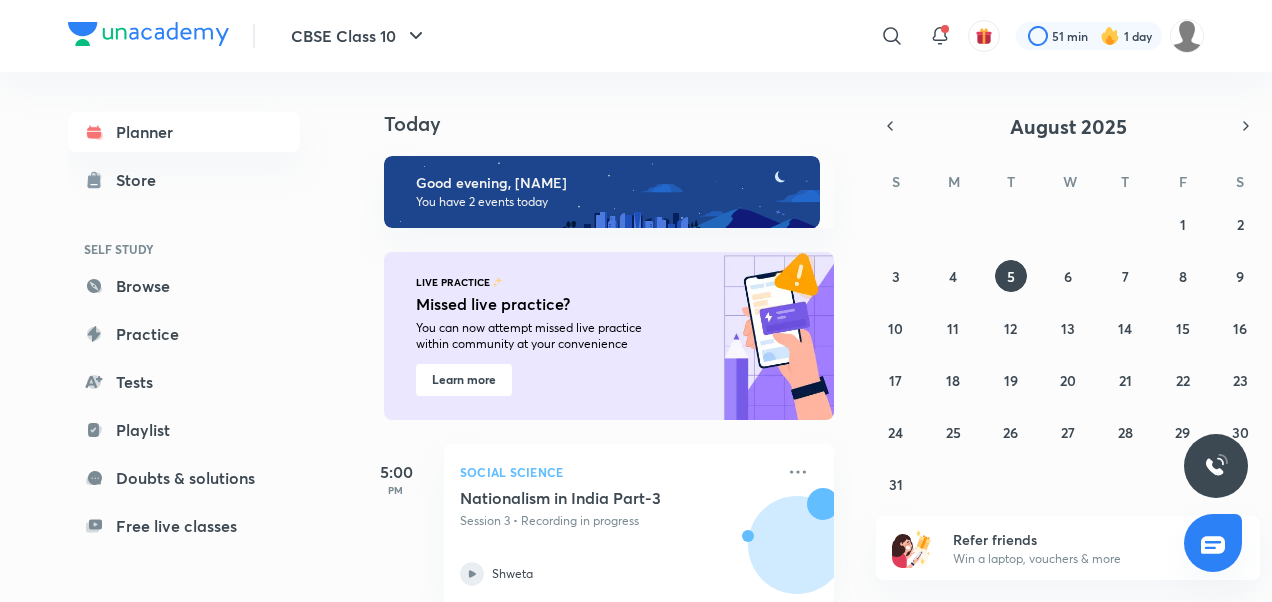 click on "Session 3 • Recording in progress" at bounding box center [617, 521] 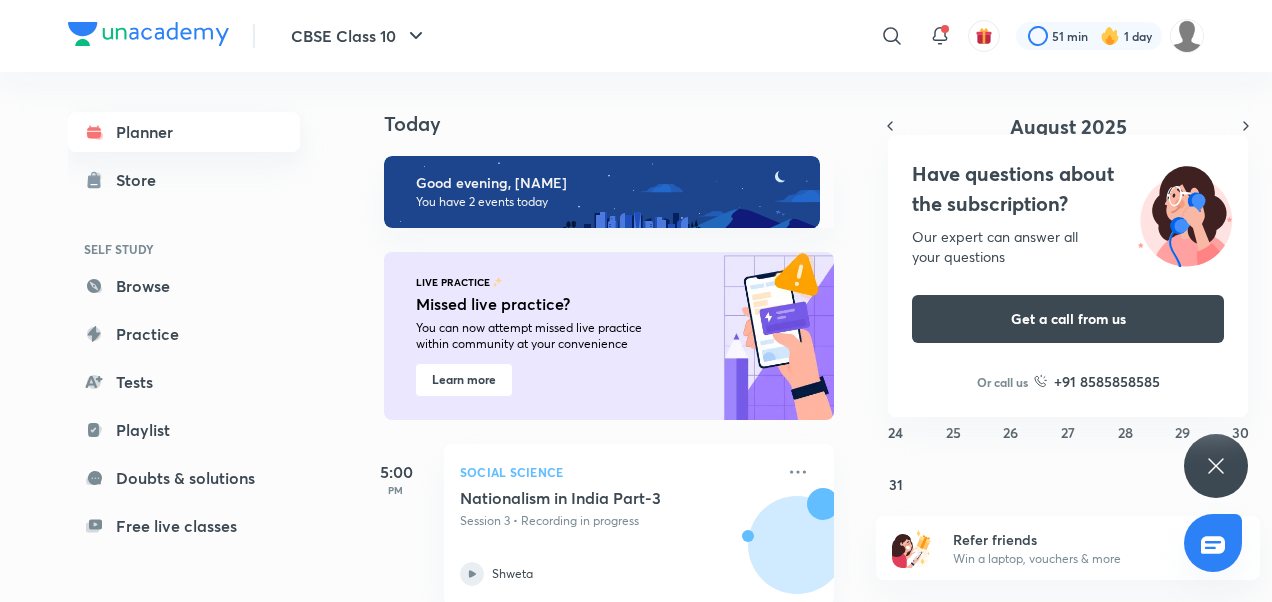 click on "Planner" at bounding box center (184, 132) 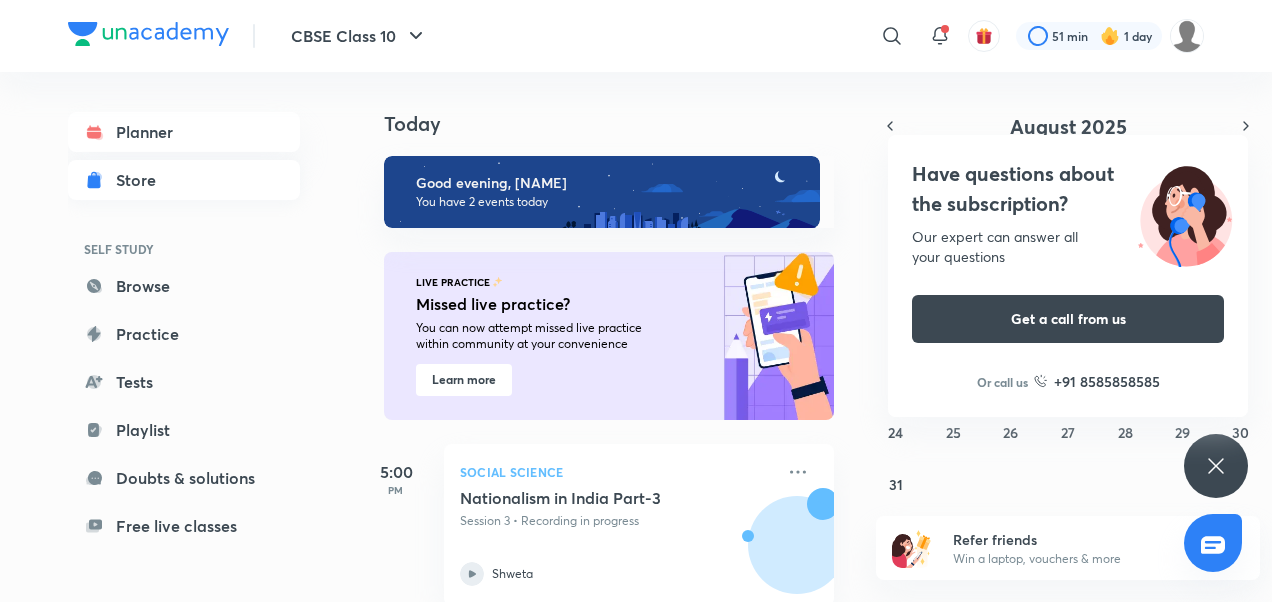 click on "Store" at bounding box center [142, 180] 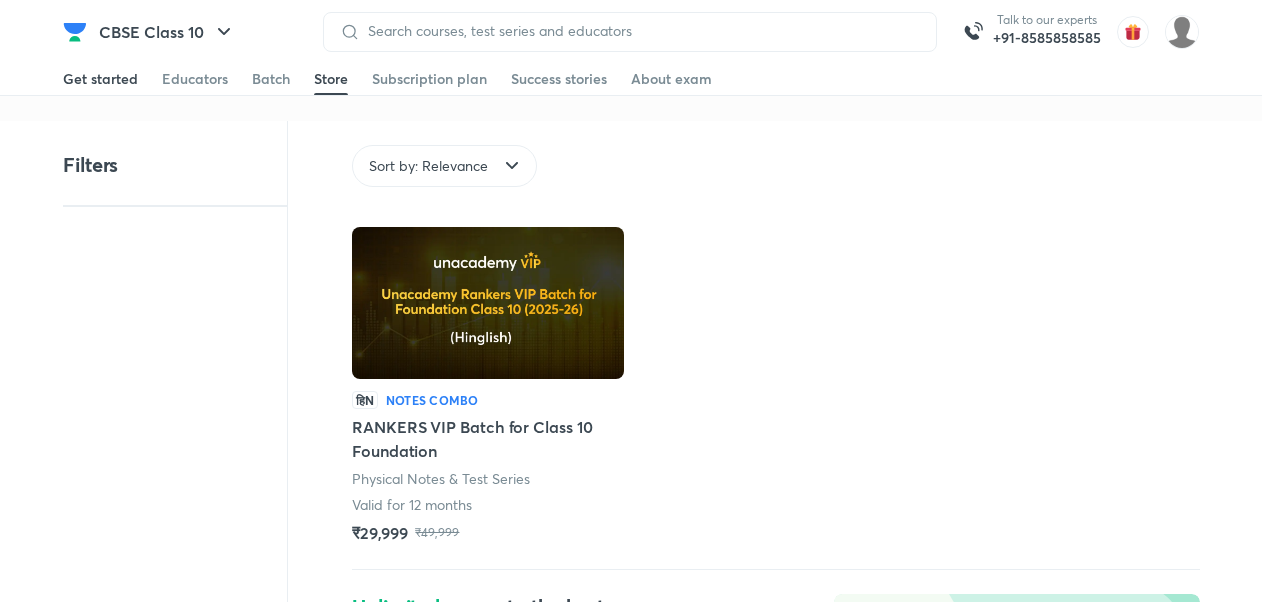 click on "Get started" at bounding box center (100, 79) 